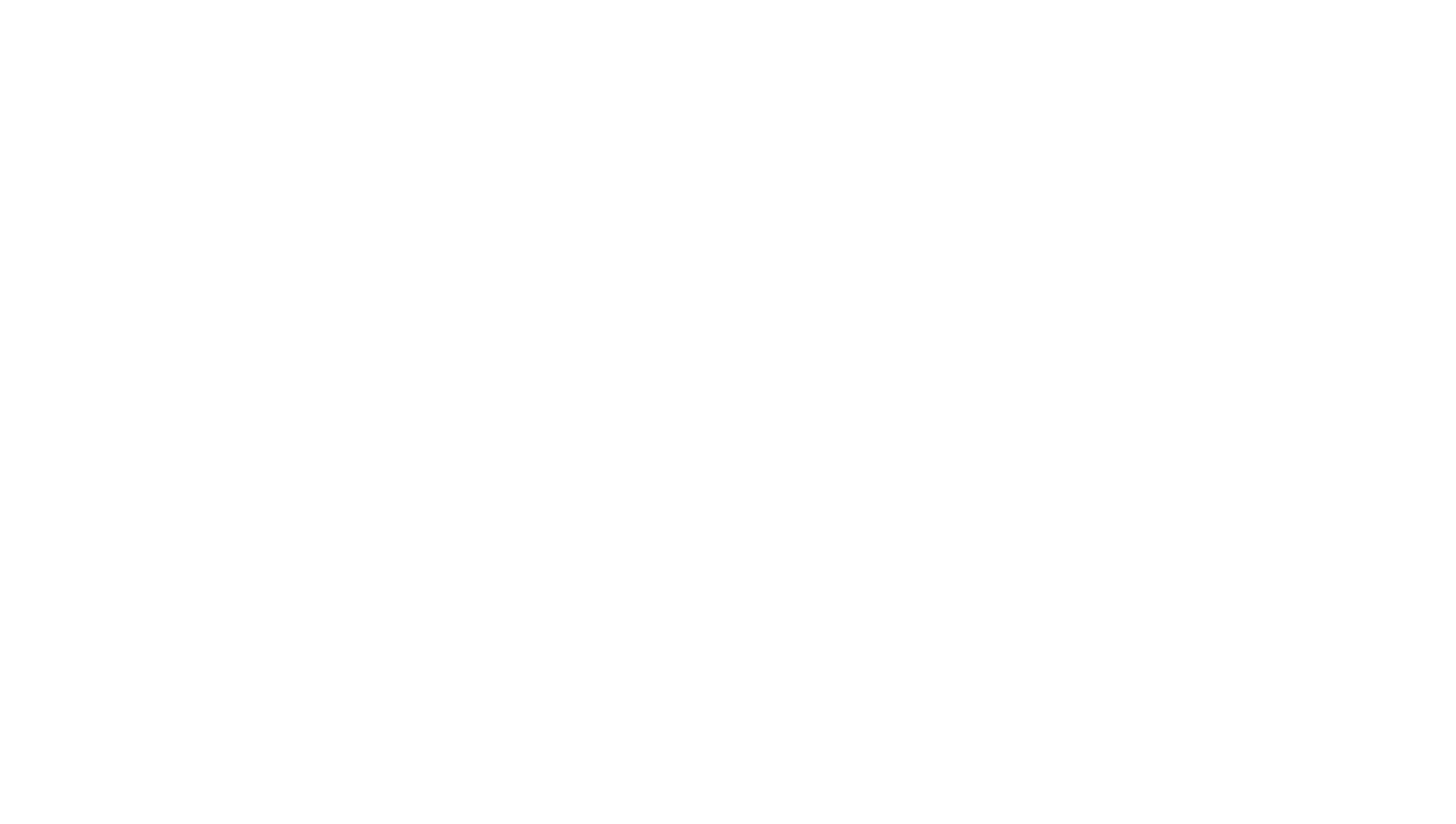 scroll, scrollTop: 0, scrollLeft: 0, axis: both 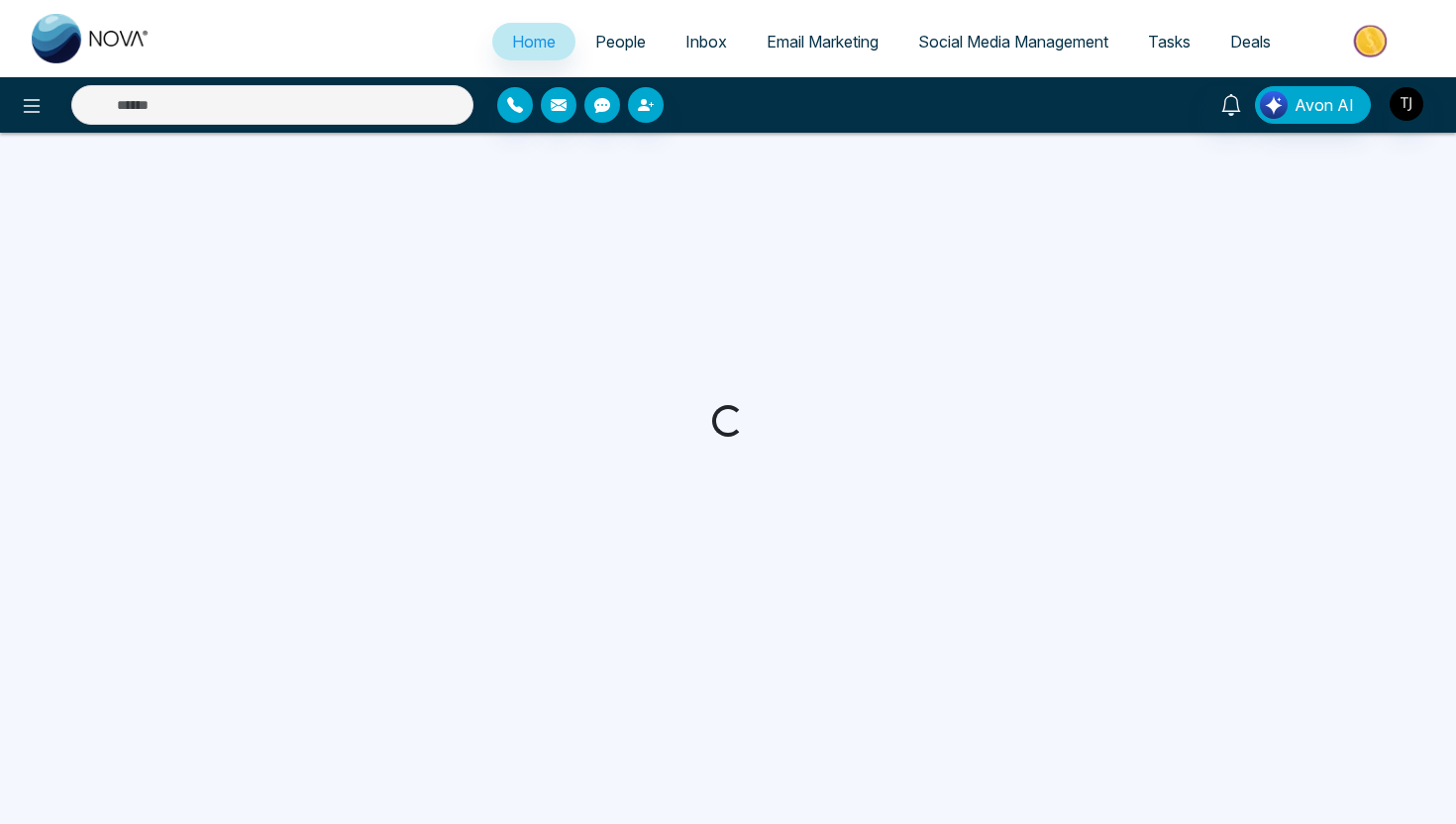 select on "*" 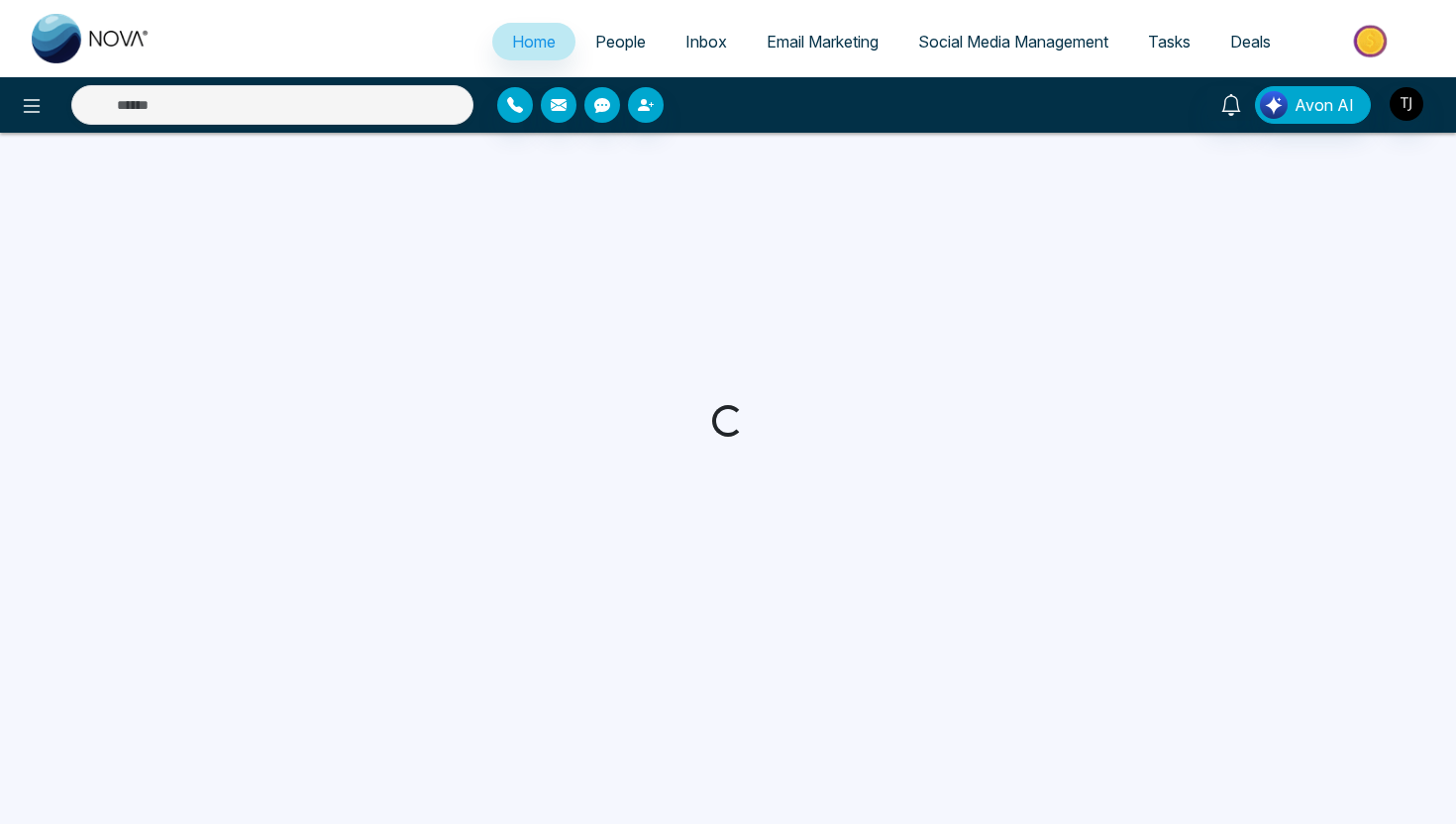 select on "*" 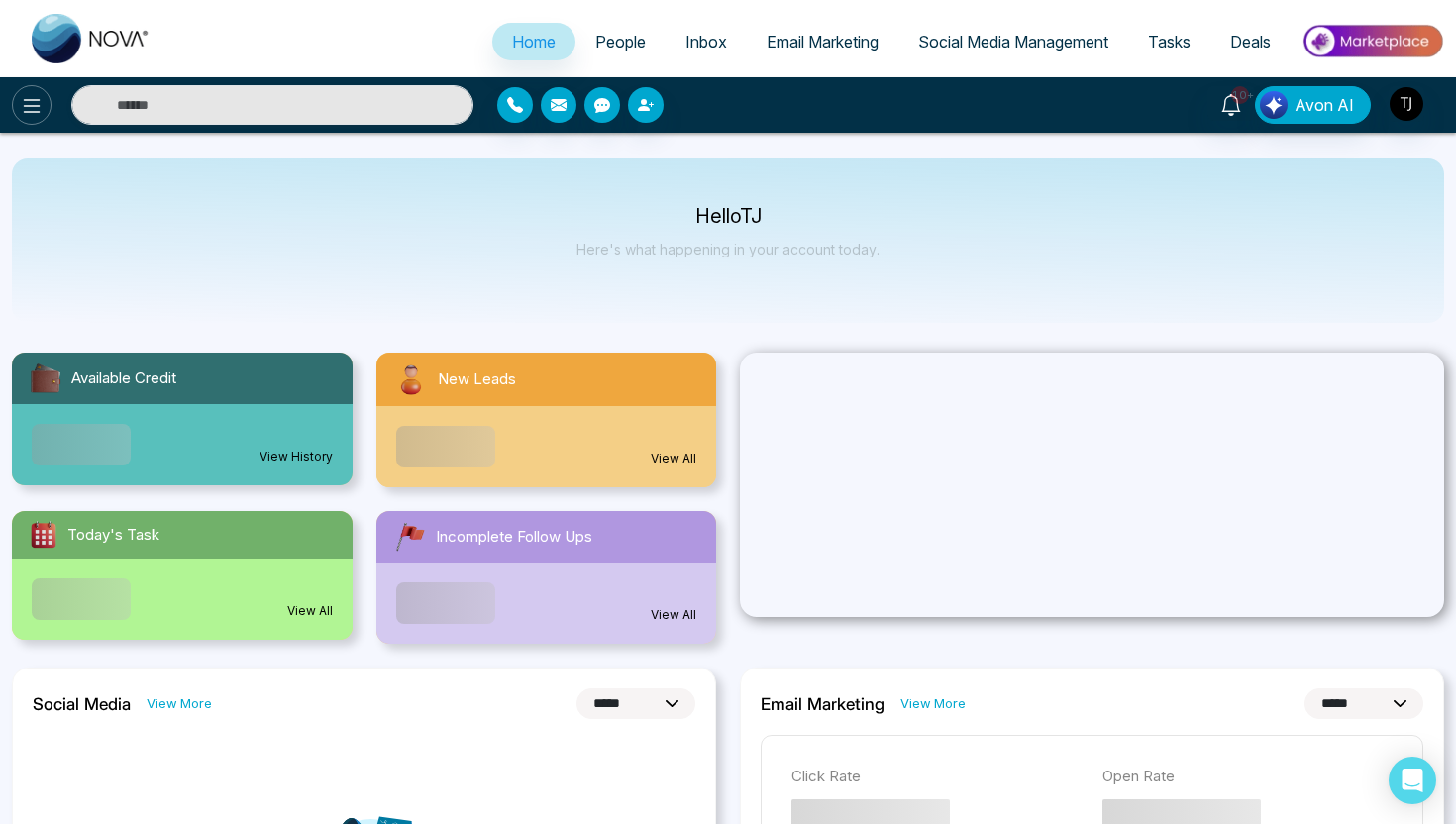 click 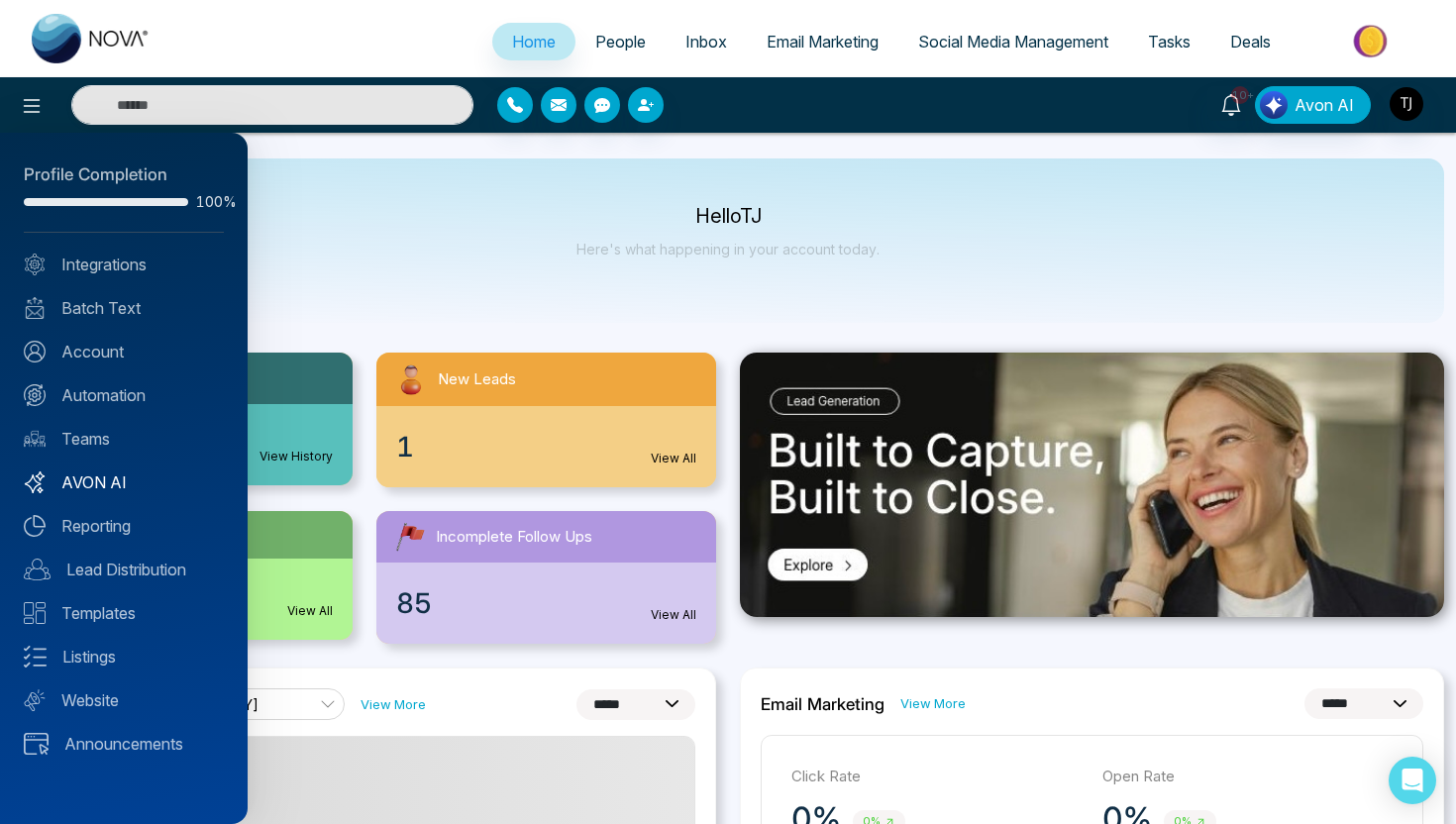 click on "AVON AI" at bounding box center [124, 482] 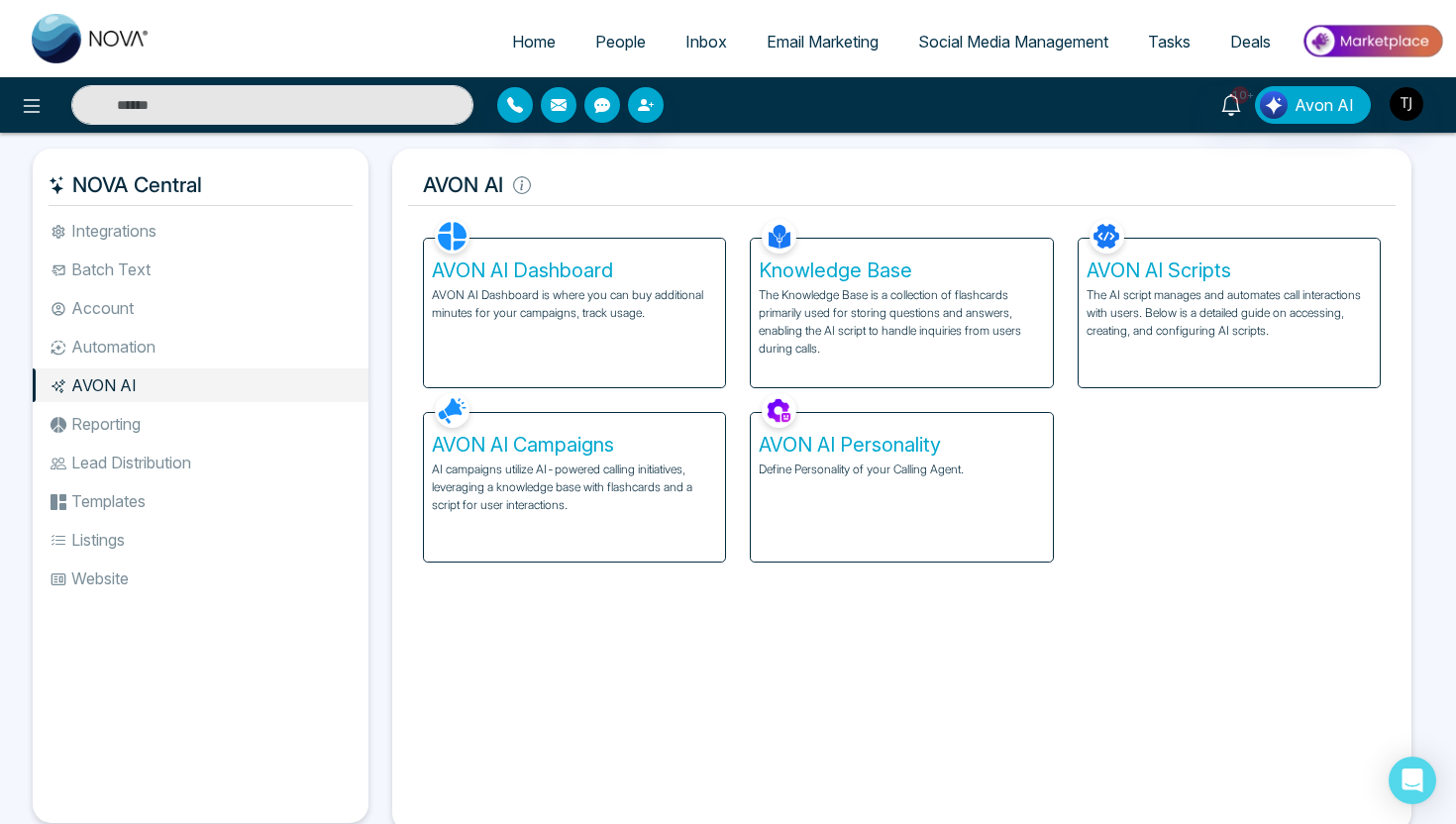 click on "AI campaigns utilize AI-powered calling initiatives, leveraging a knowledge base with flashcards and a script for user interactions." at bounding box center [574, 487] 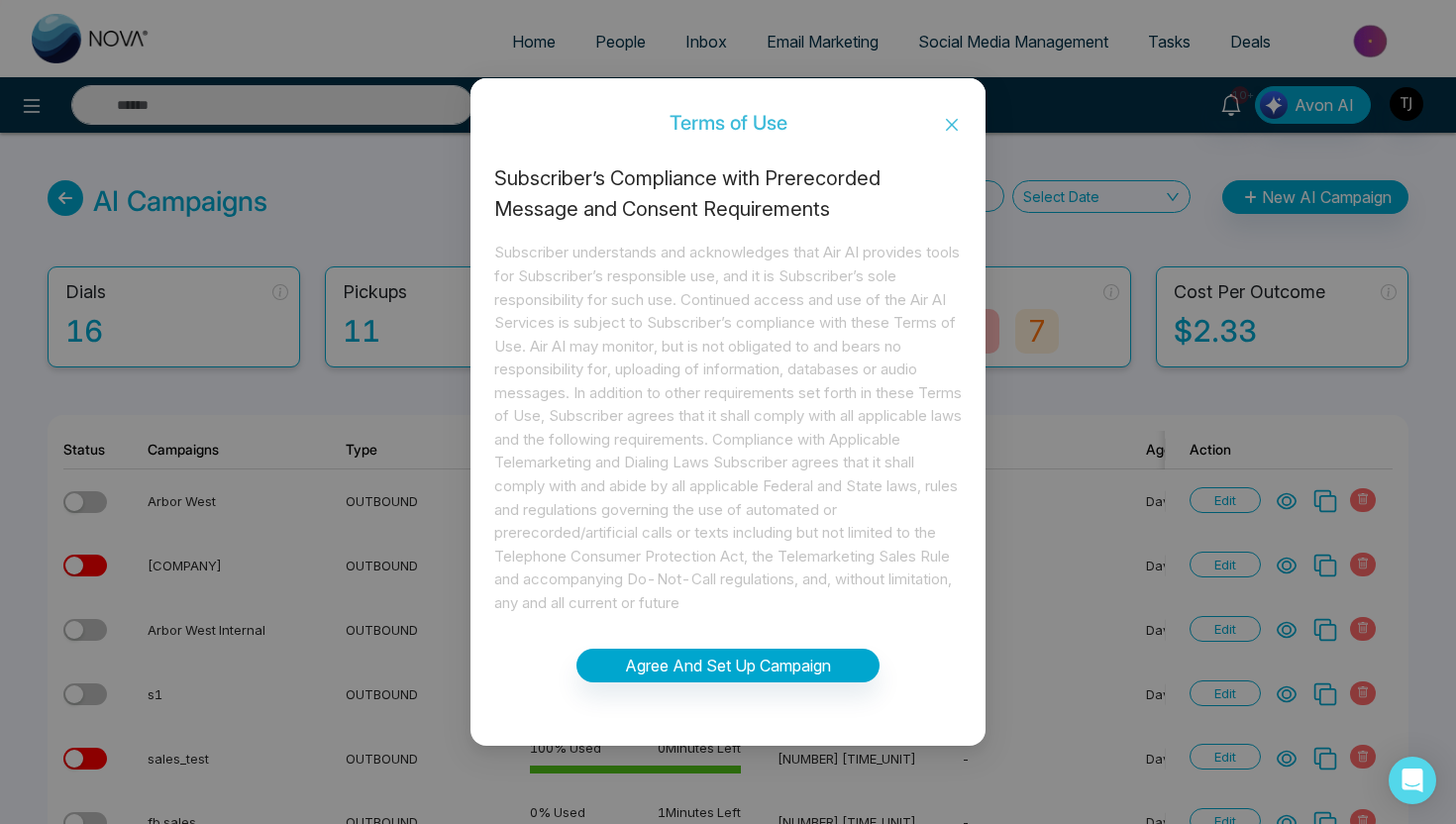 click 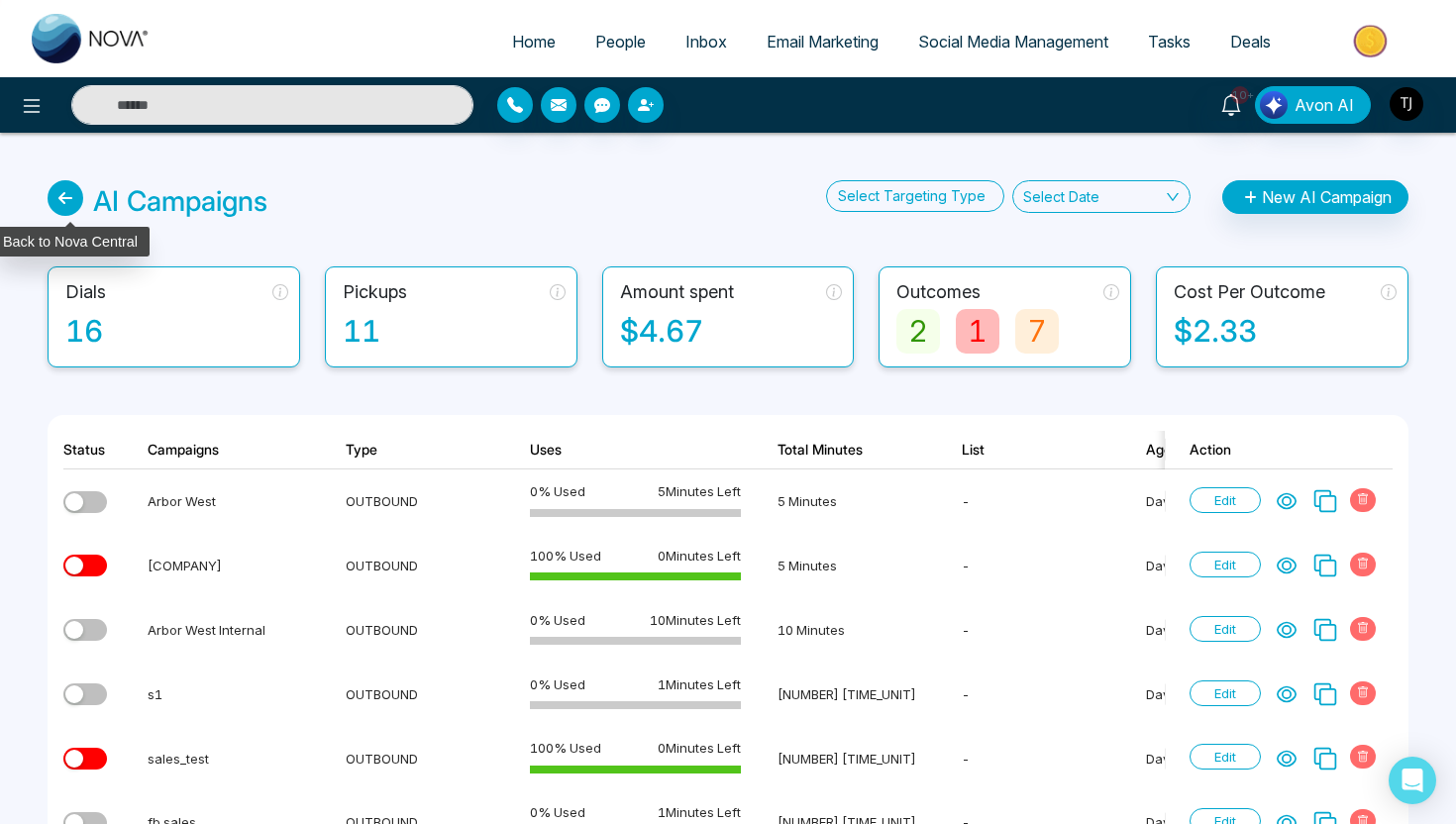 click at bounding box center (65, 198) 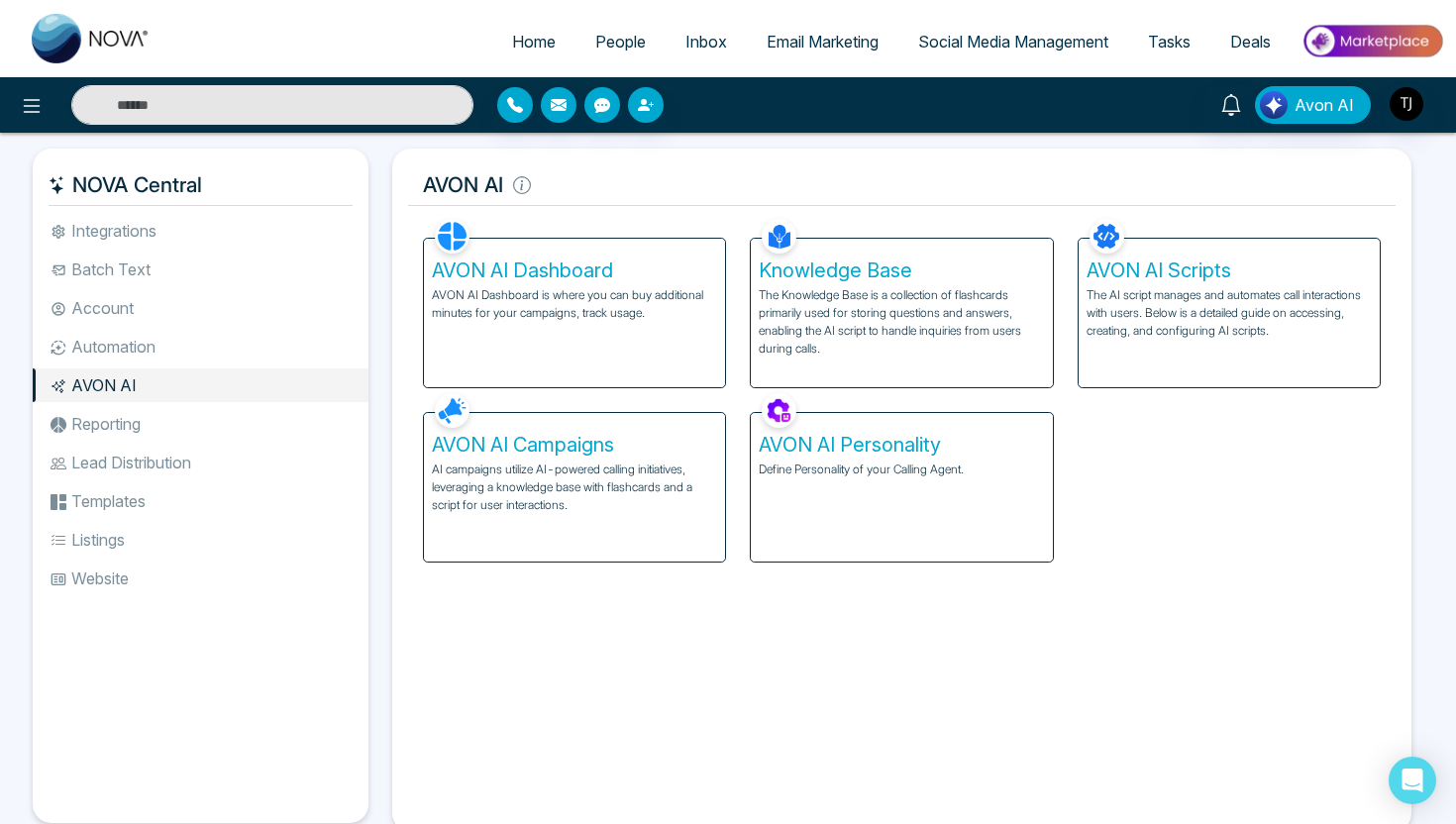 click on "The AI script manages and automates call interactions with users. Below is a detailed guide on accessing, creating, and configuring AI scripts." at bounding box center (1229, 313) 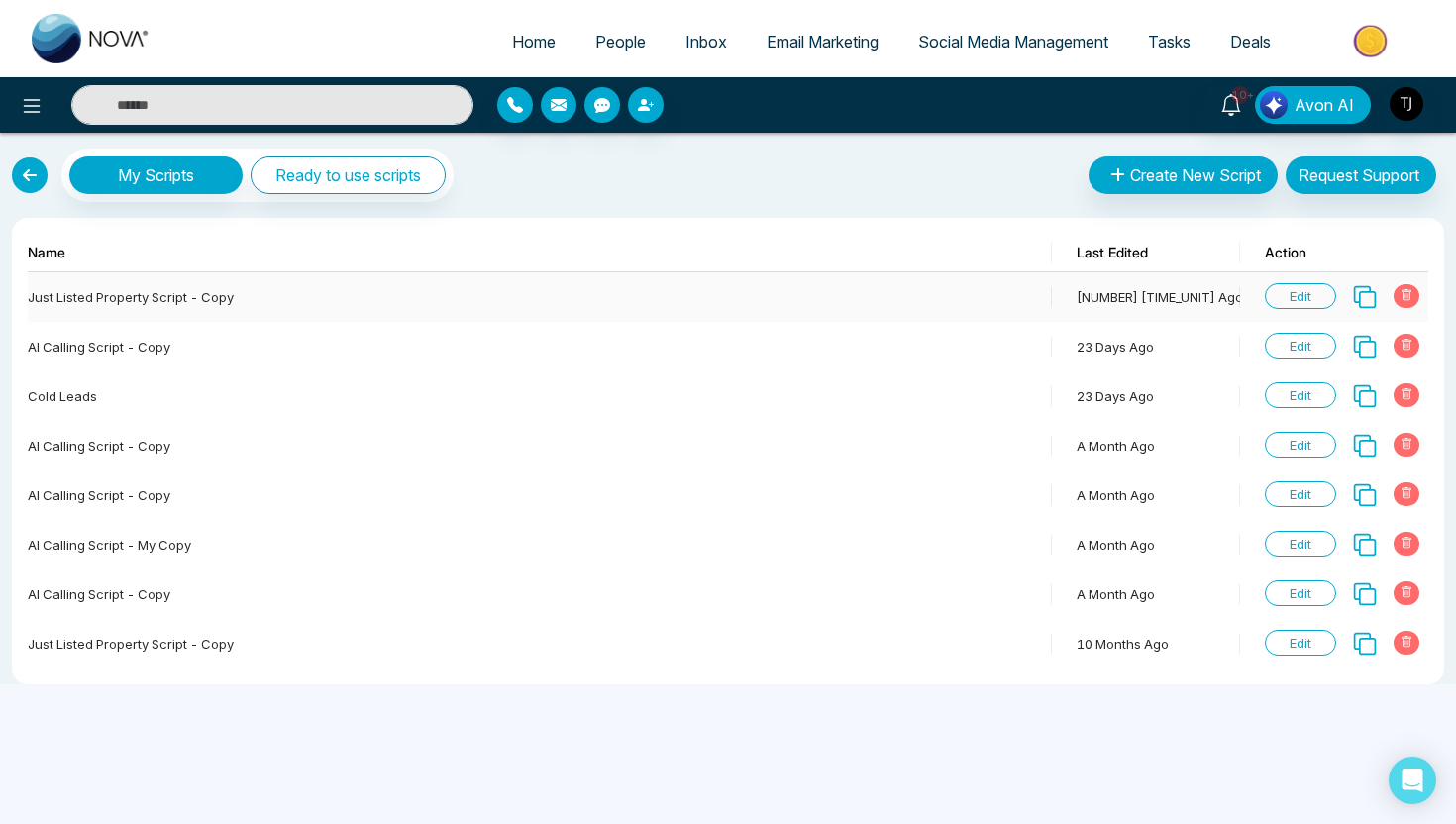 click 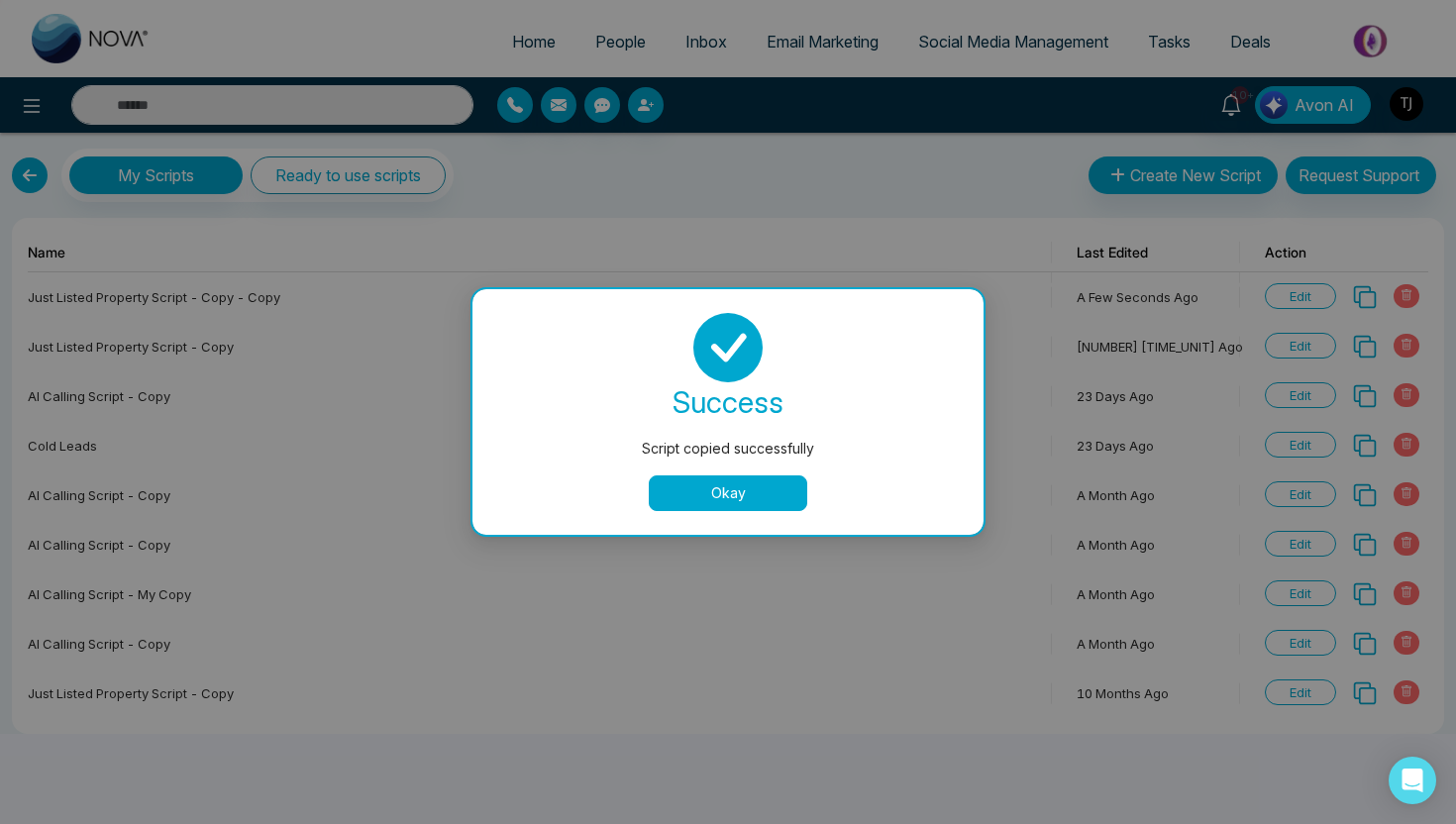 click on "Okay" at bounding box center [728, 493] 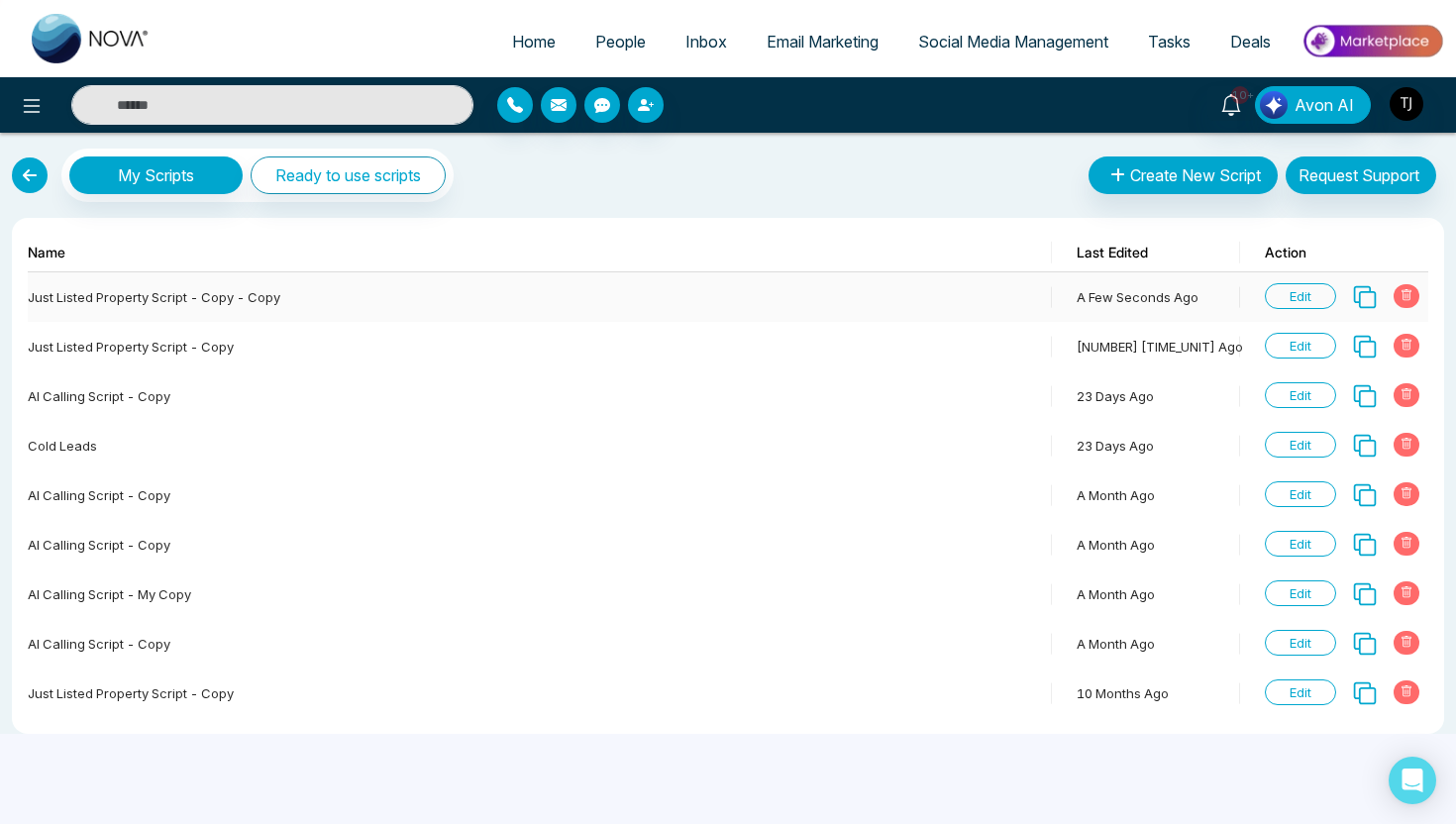click 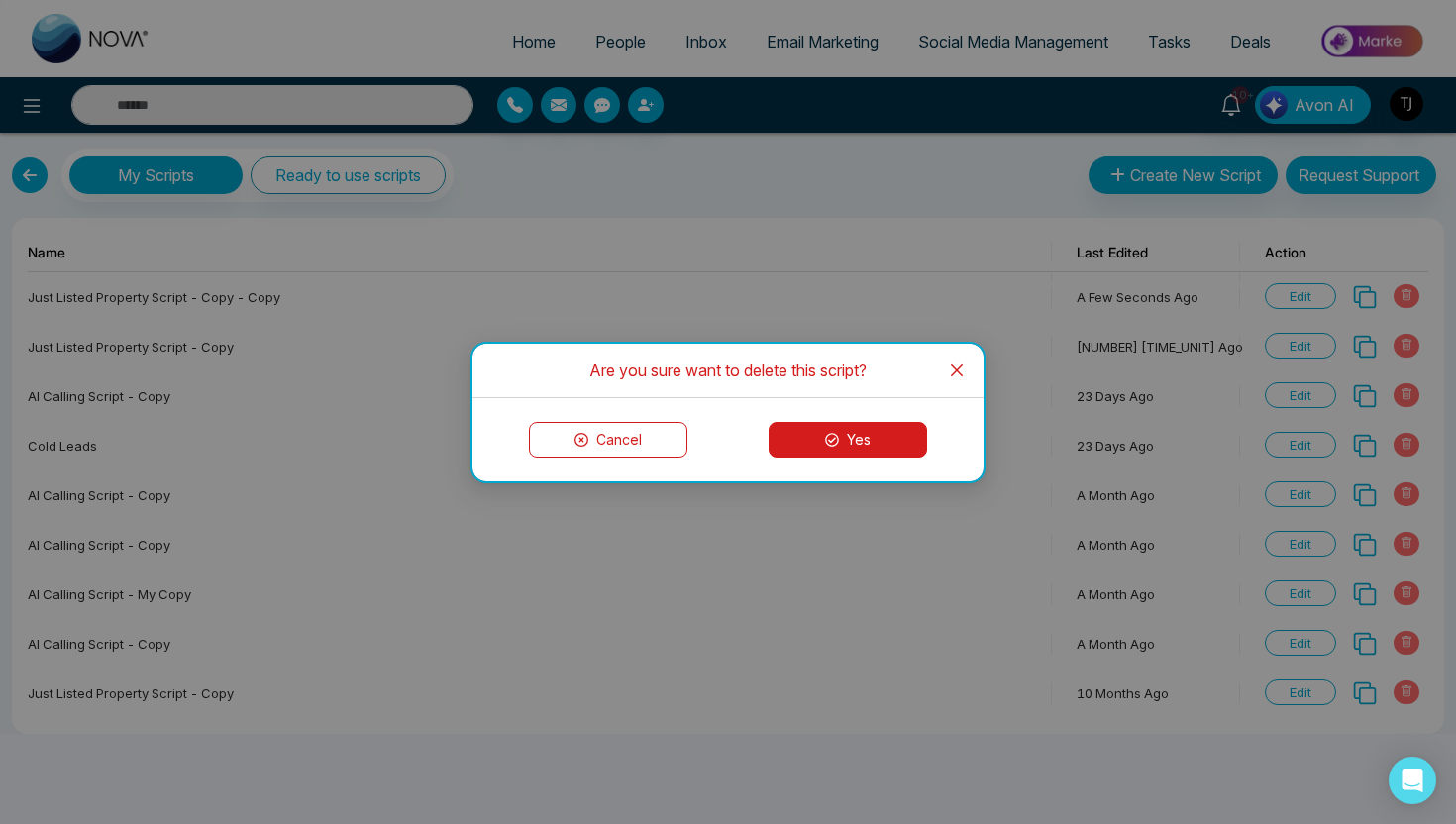 click on "Yes" at bounding box center (848, 440) 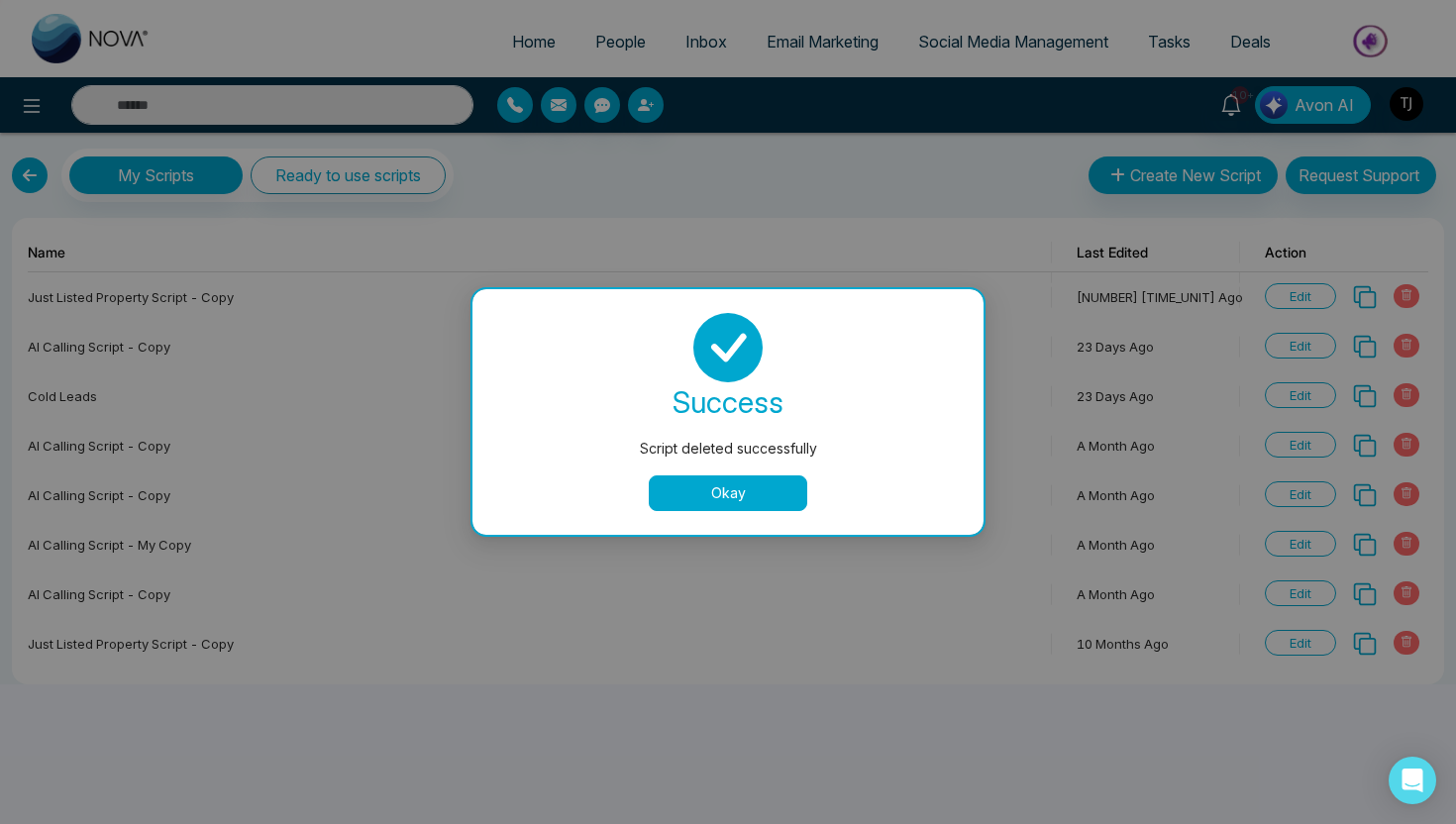 click on "Okay" at bounding box center [728, 493] 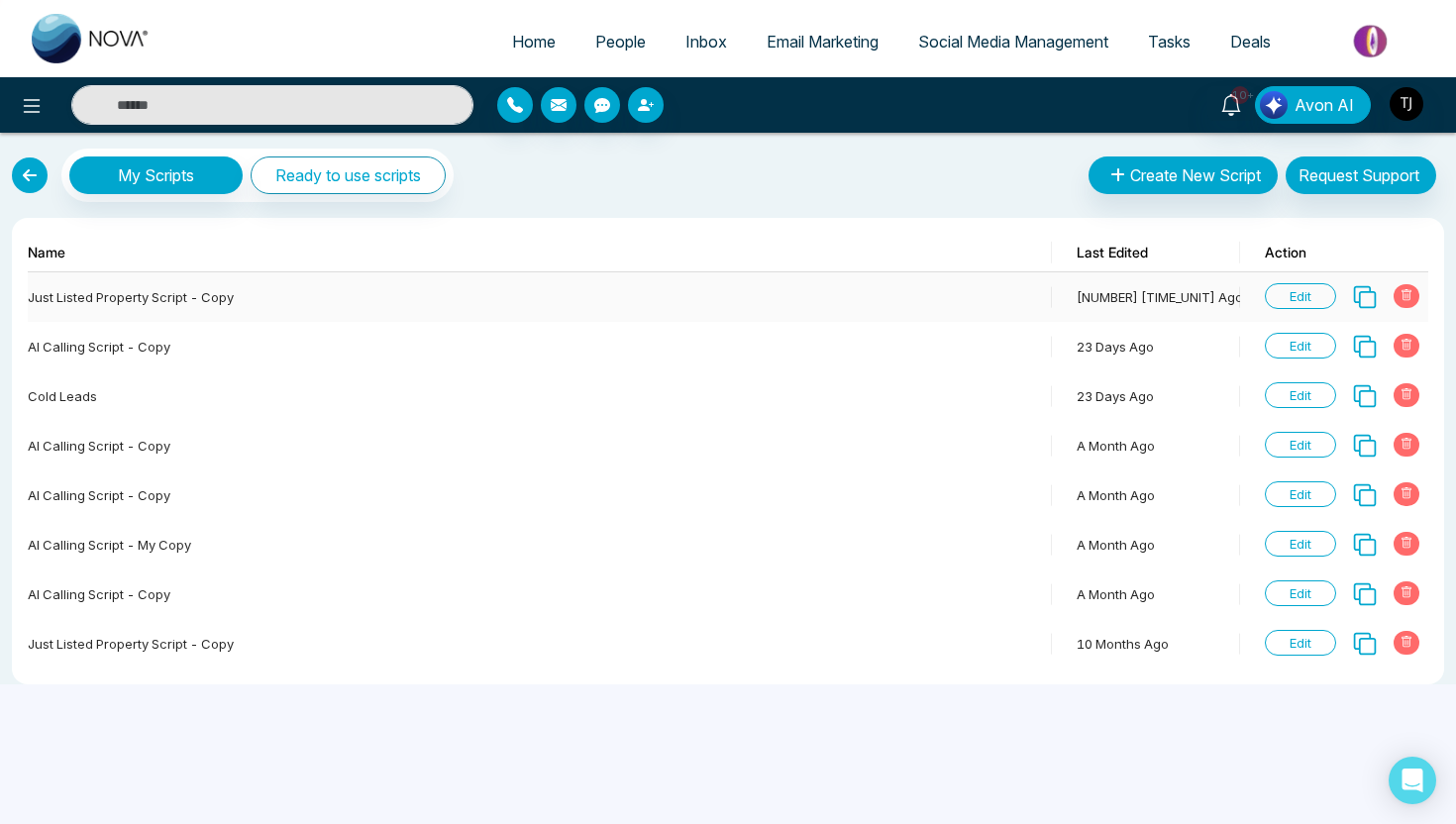 click on "Edit" at bounding box center (1300, 296) 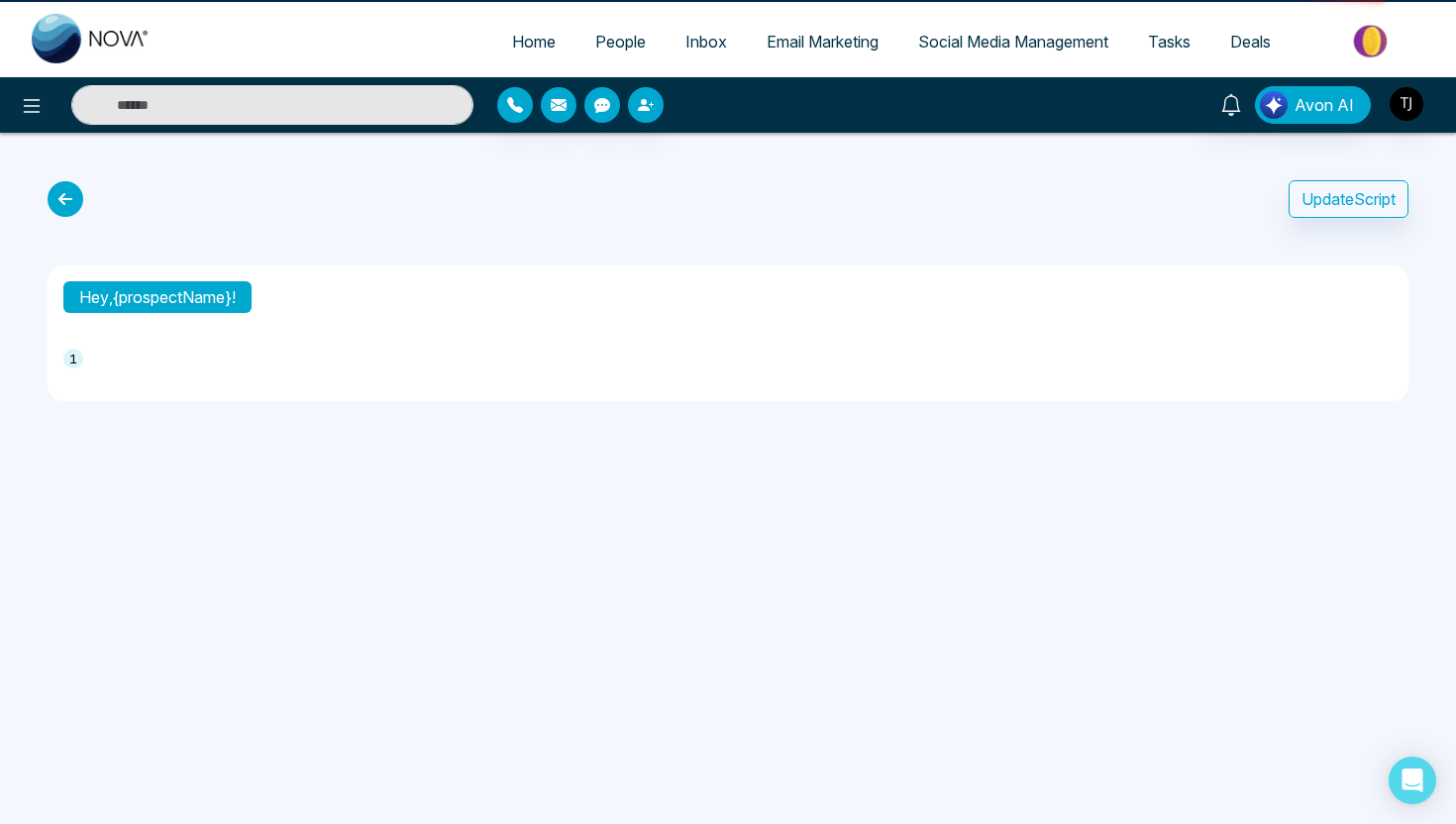 type on "**********" 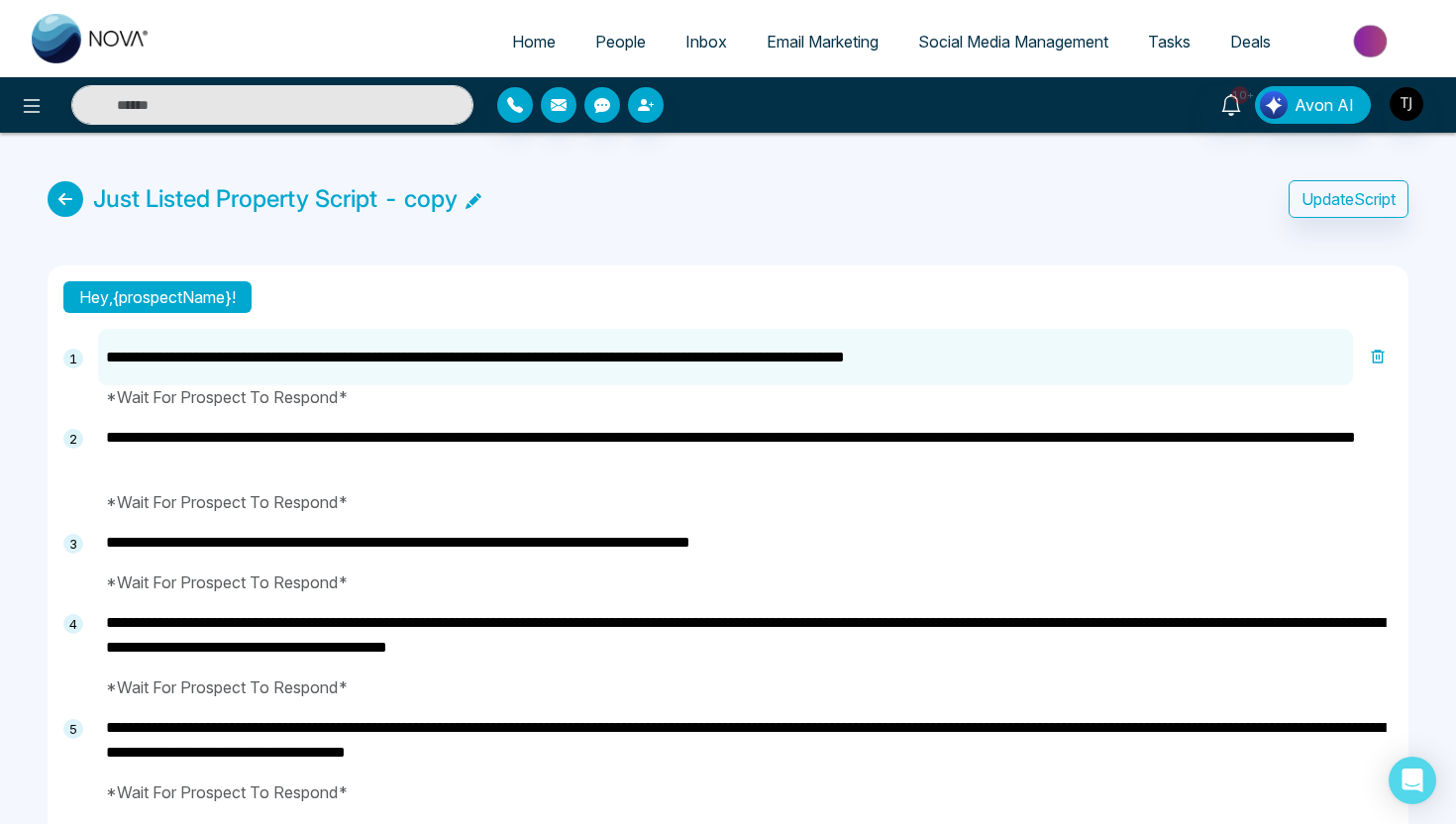 click on "**********" at bounding box center (725, 357) 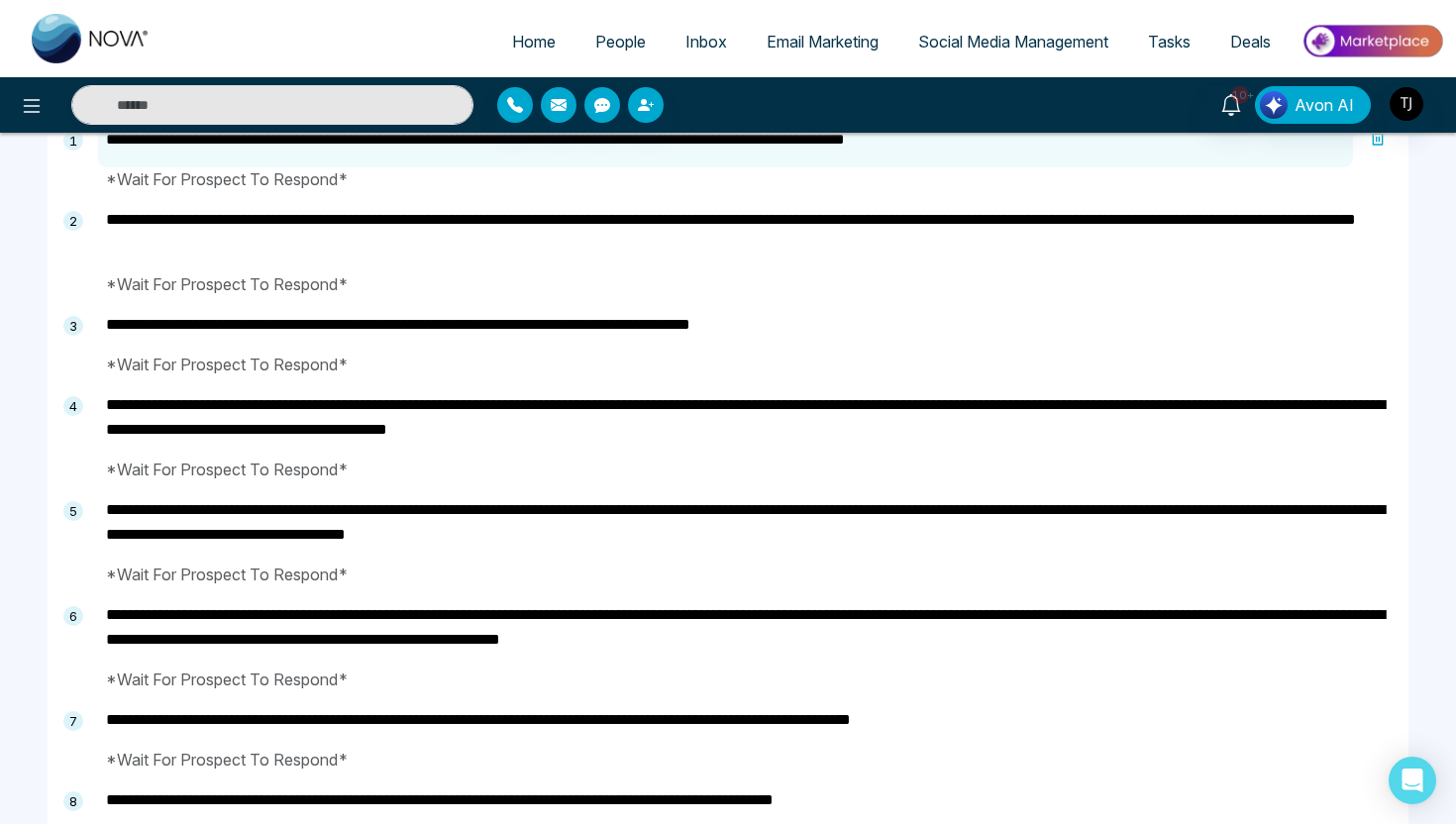scroll, scrollTop: 285, scrollLeft: 0, axis: vertical 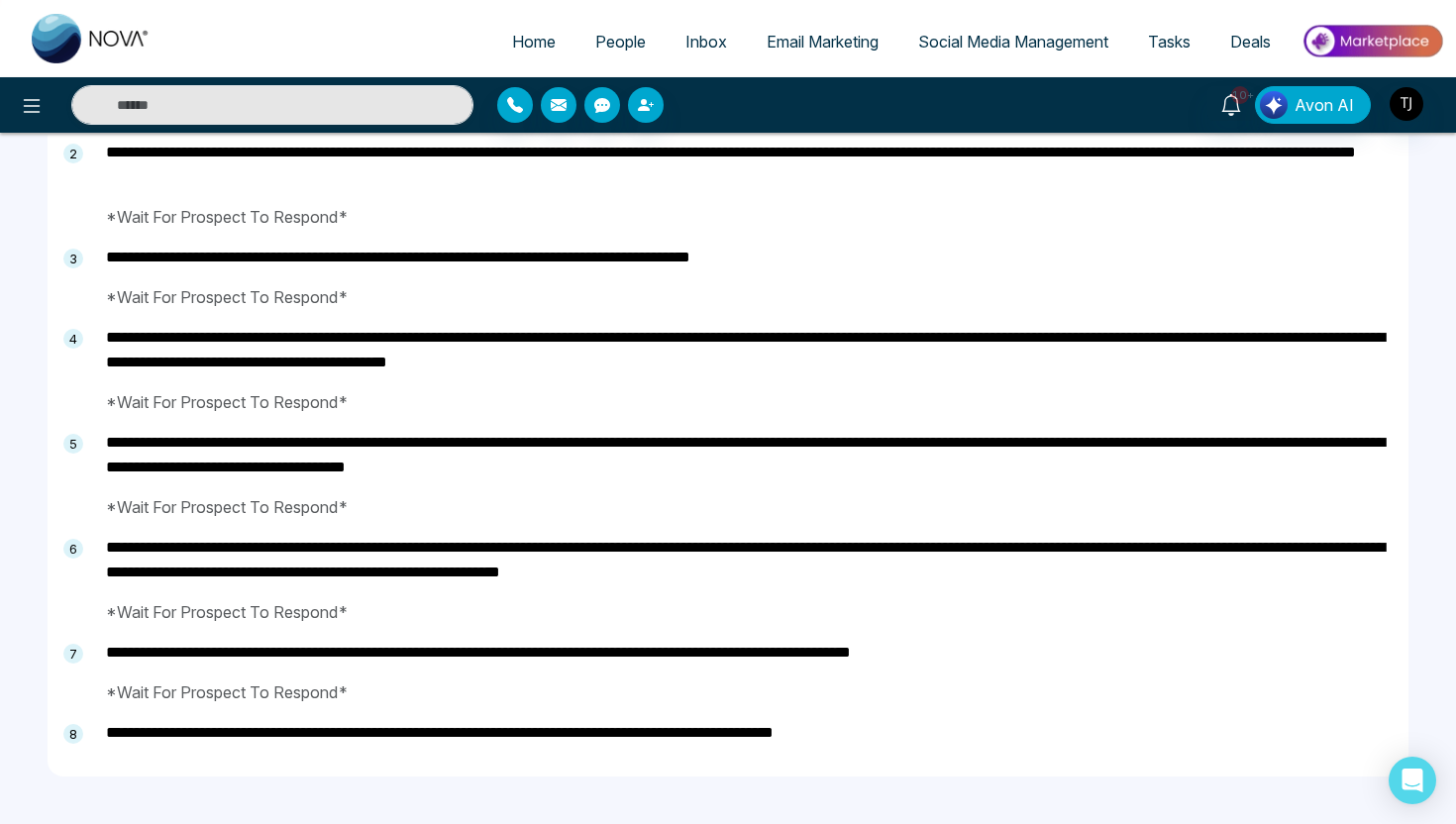 drag, startPoint x: 103, startPoint y: 348, endPoint x: 982, endPoint y: 748, distance: 965.7334 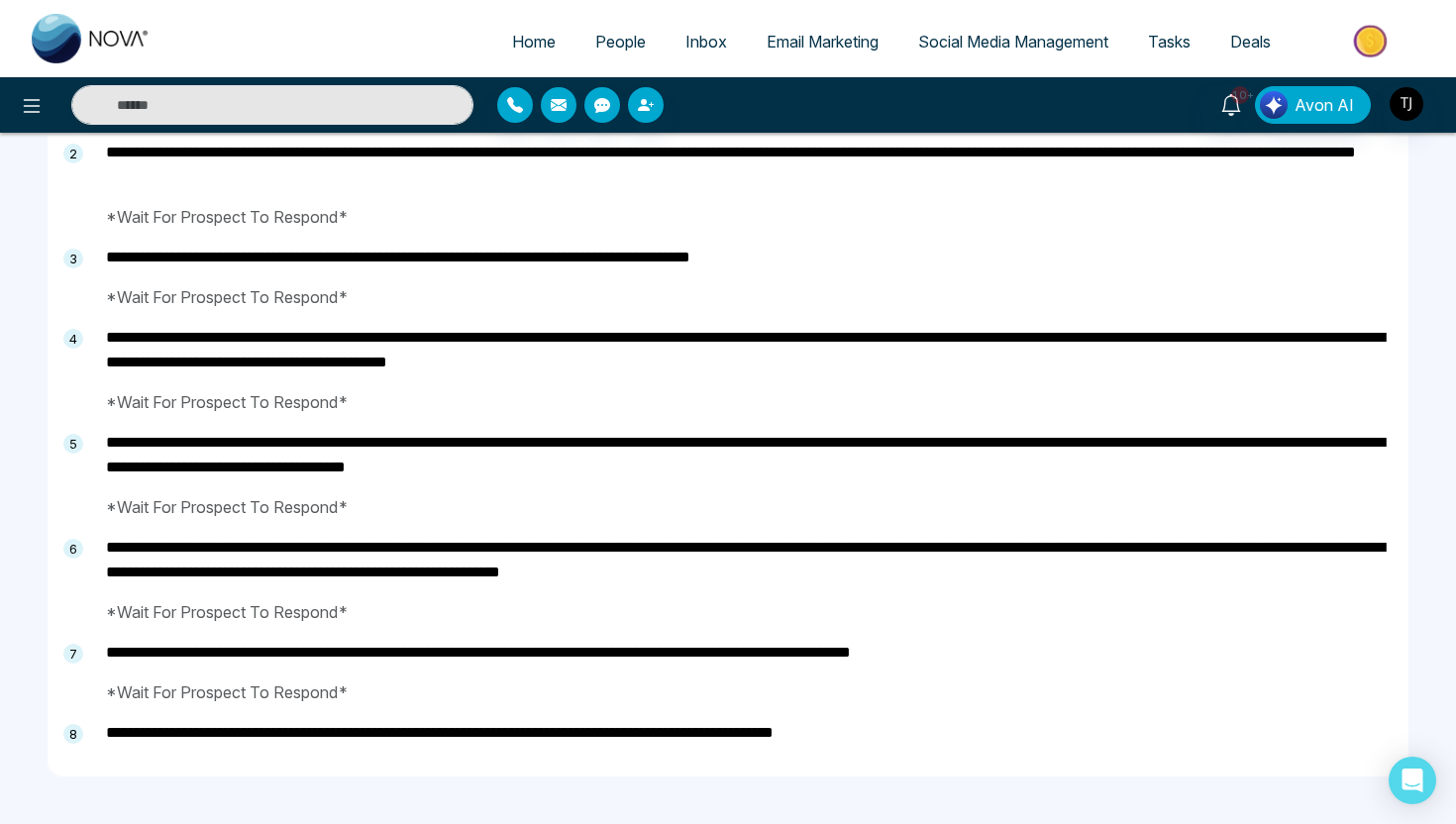 click on "**********" at bounding box center (745, 402) 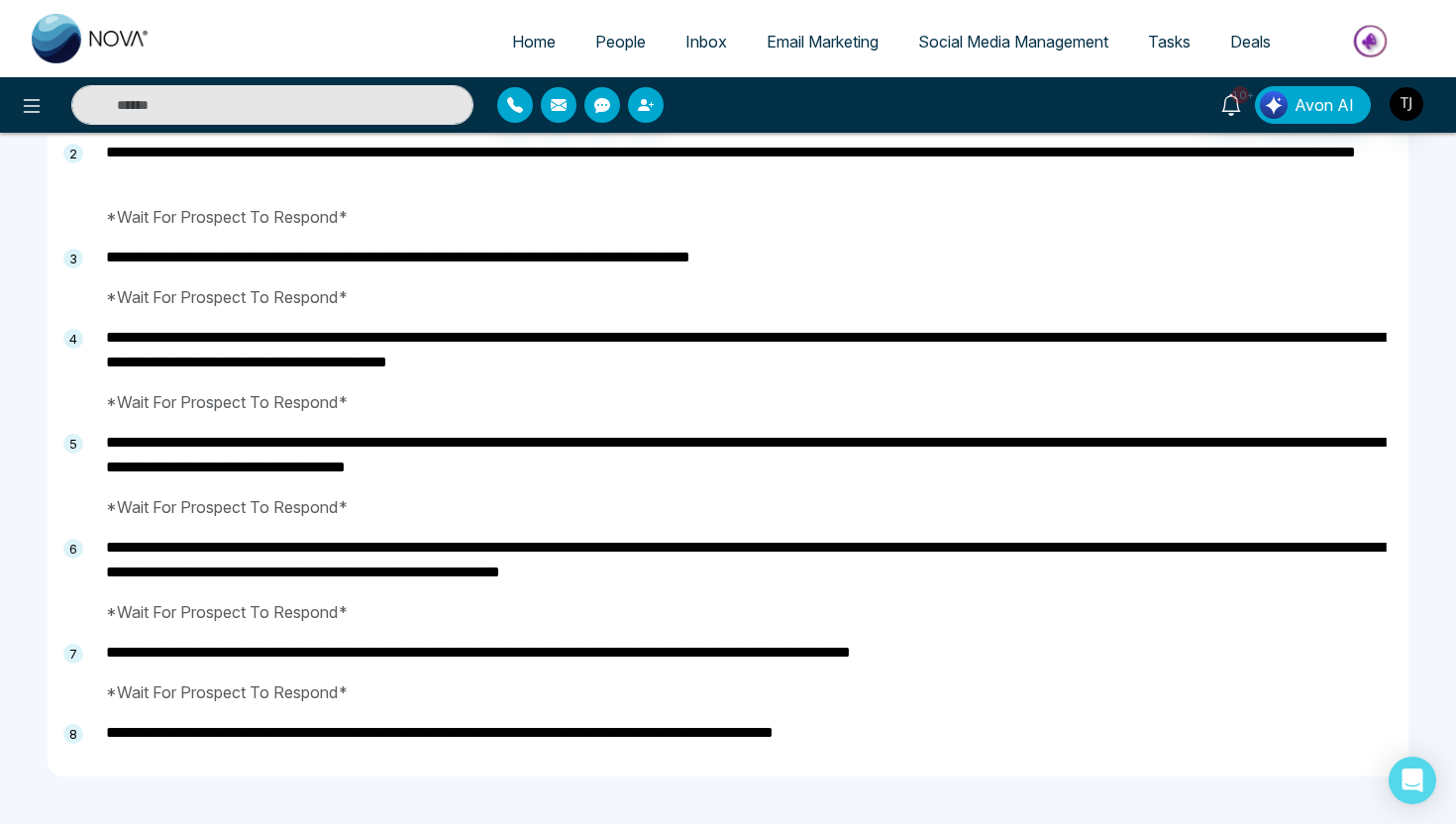 drag, startPoint x: 971, startPoint y: 745, endPoint x: 457, endPoint y: 238, distance: 721.973 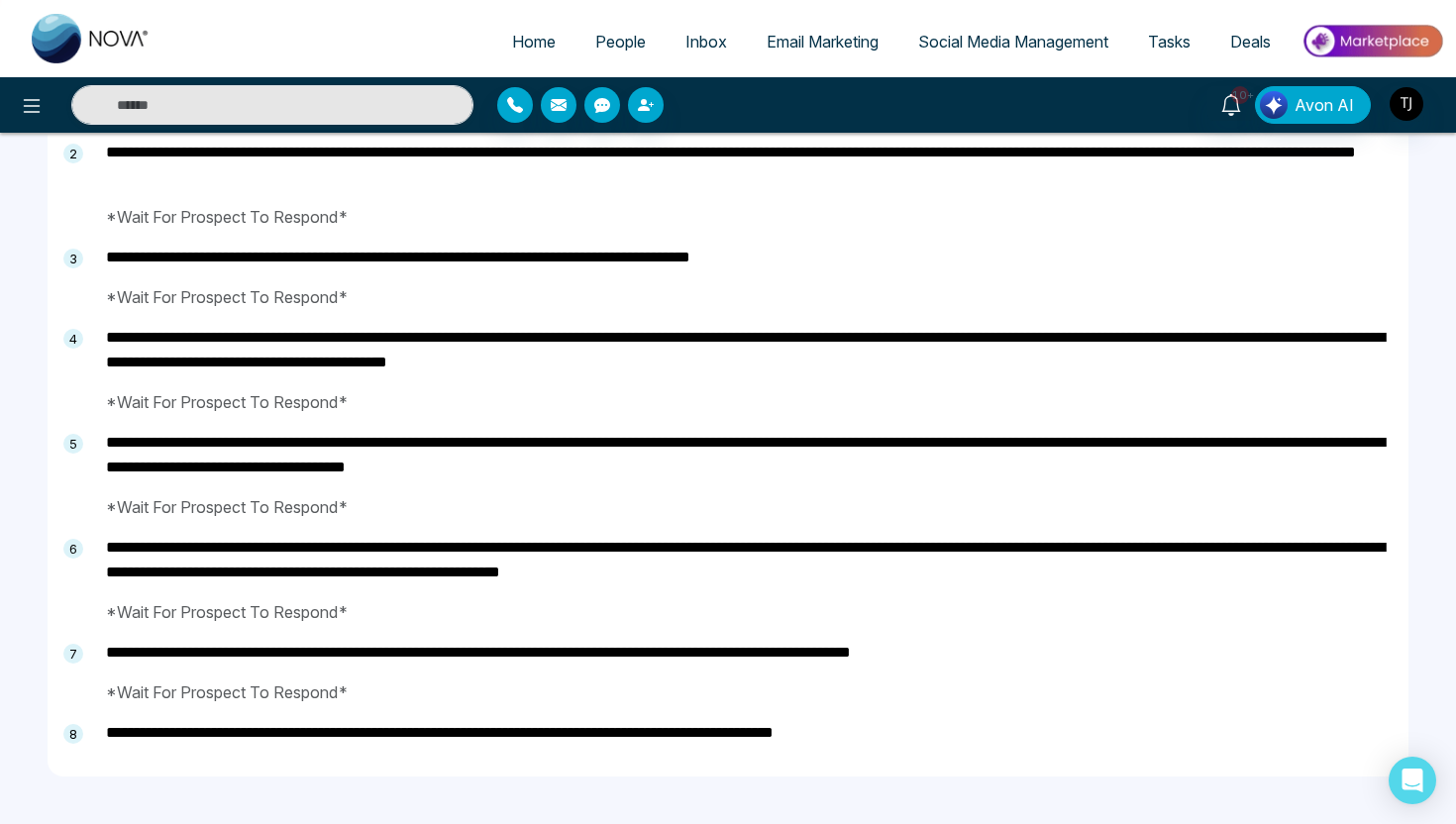 click on "**********" at bounding box center [745, 402] 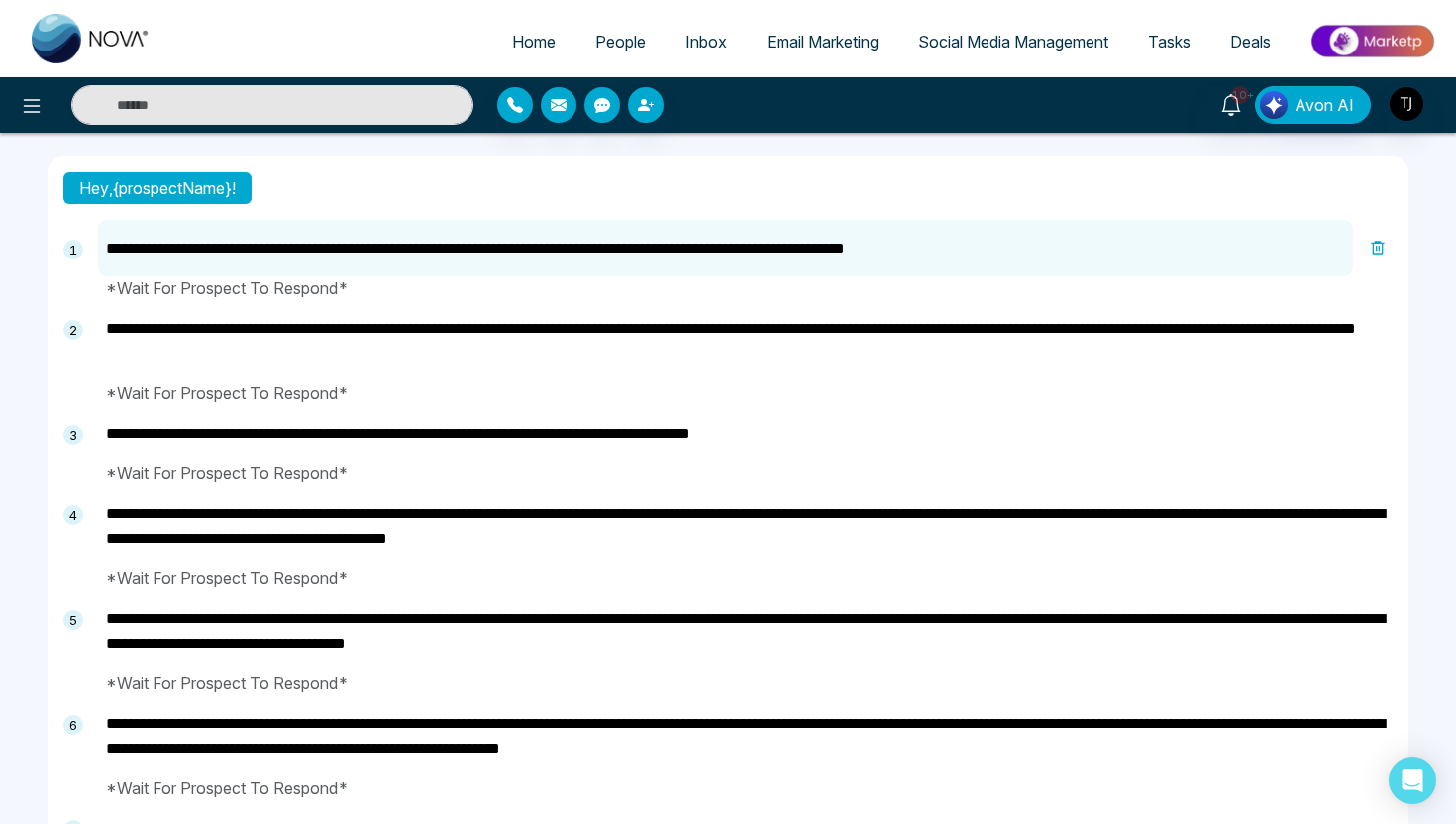 scroll, scrollTop: 66, scrollLeft: 0, axis: vertical 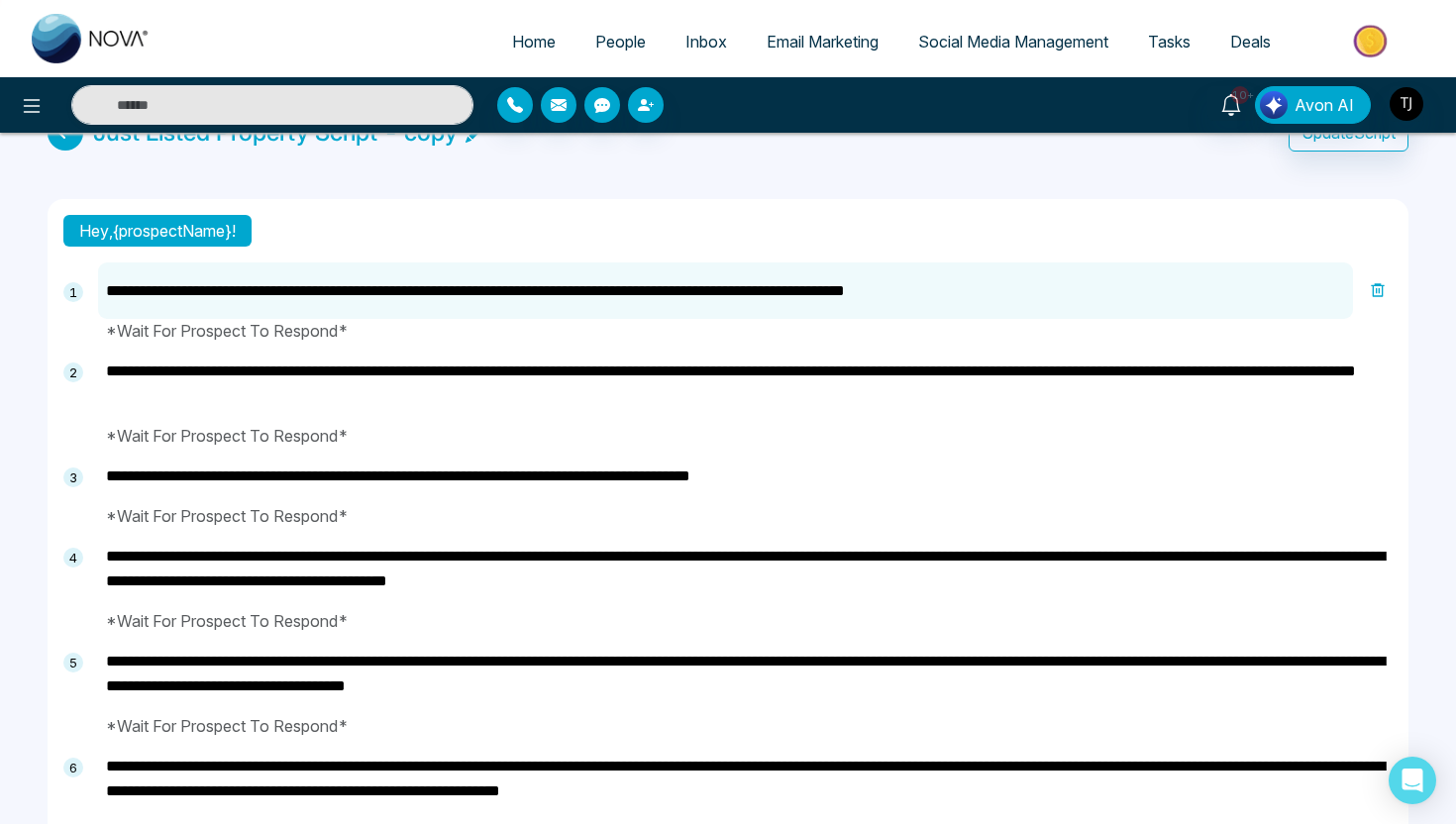 click on "**********" at bounding box center (728, 597) 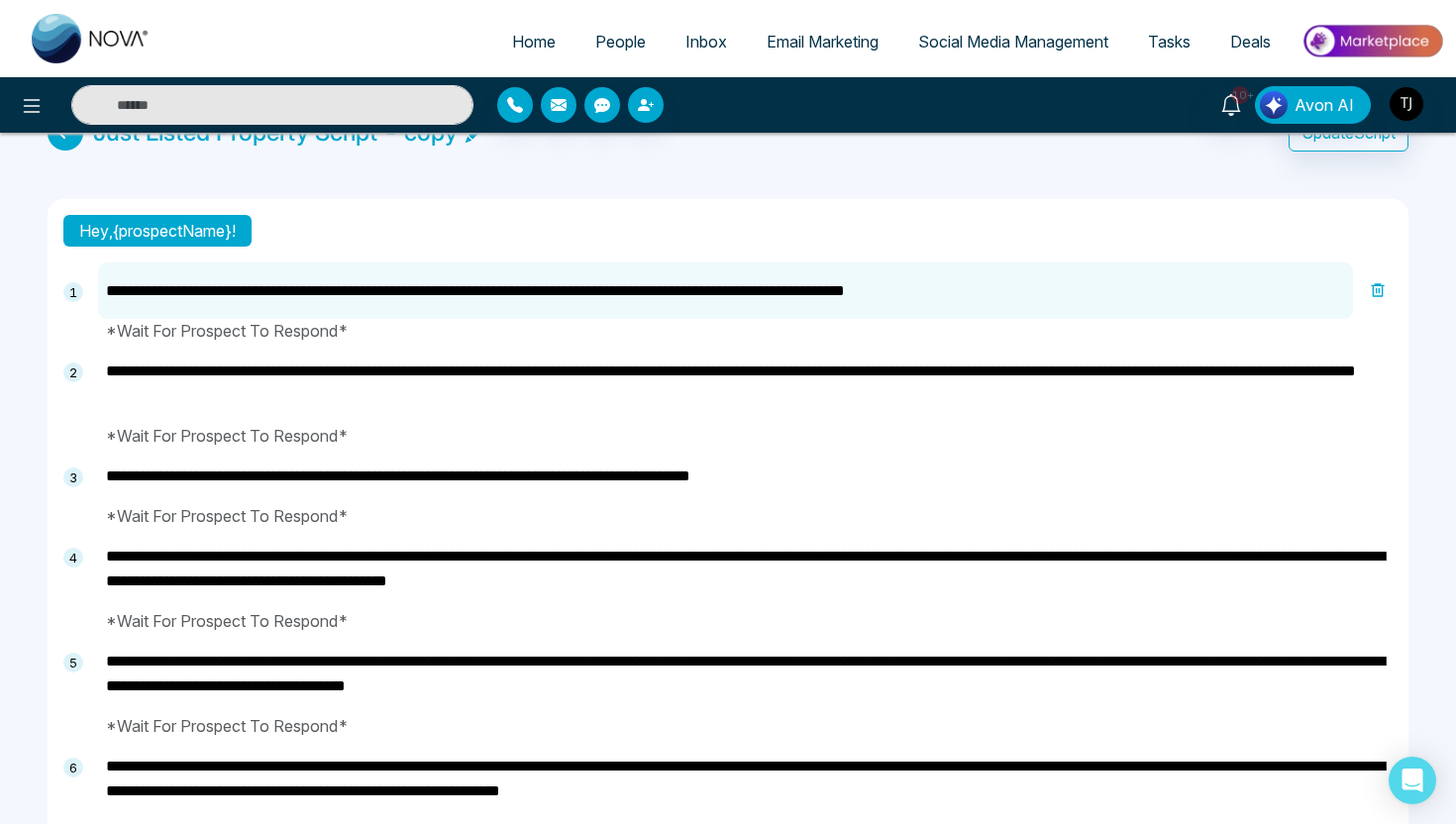 scroll, scrollTop: 32, scrollLeft: 0, axis: vertical 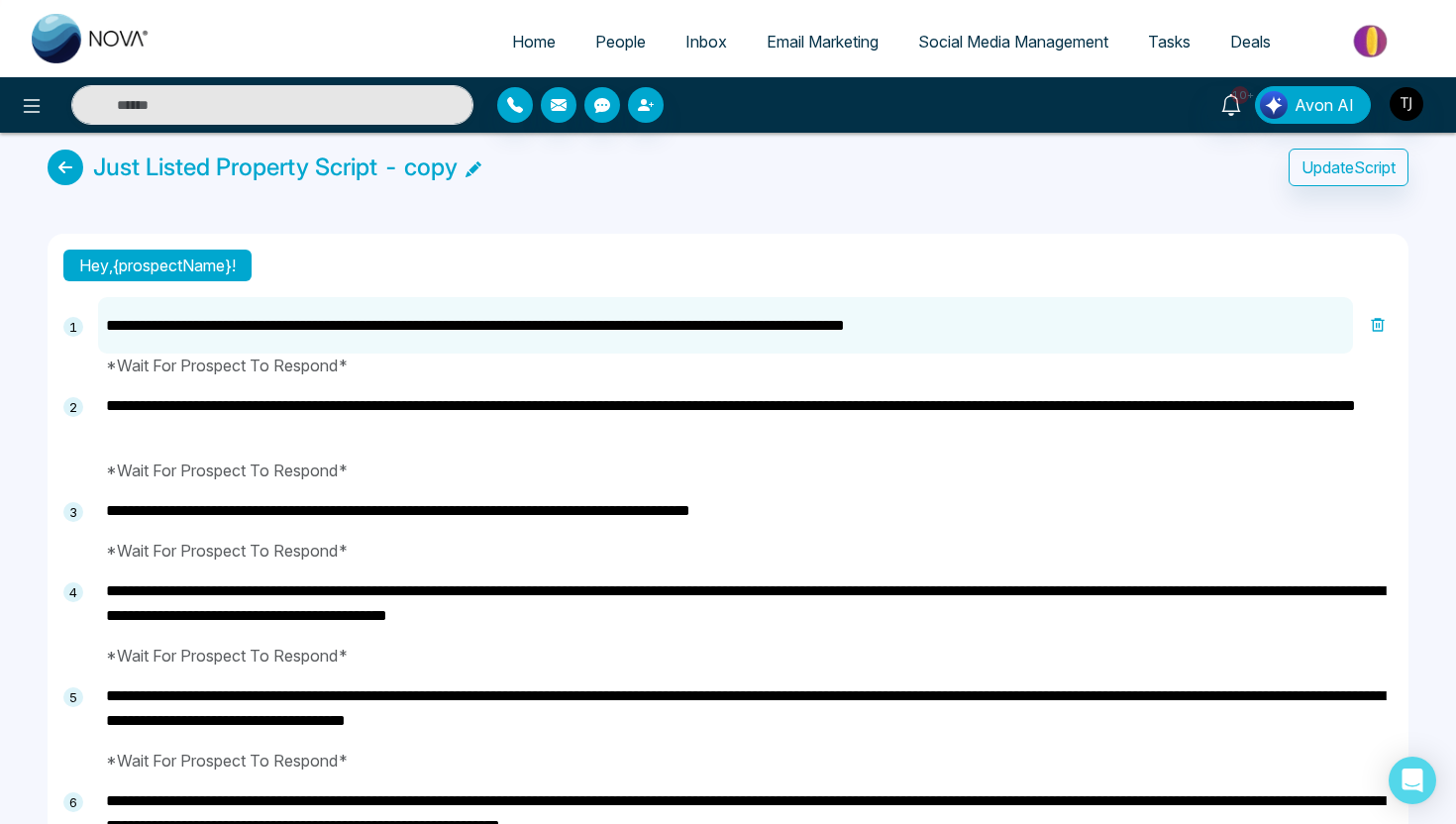 click at bounding box center [469, 167] 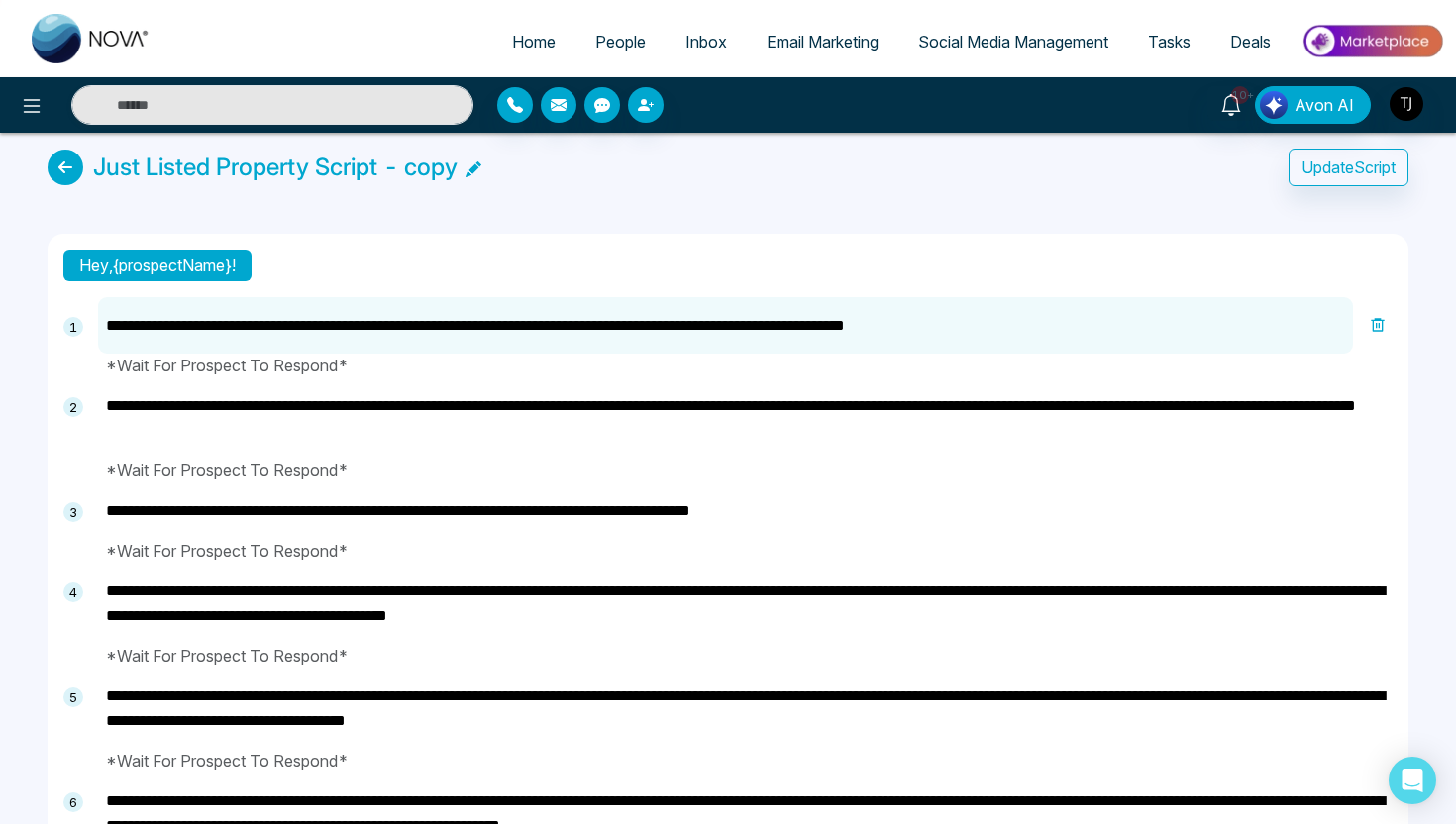 click 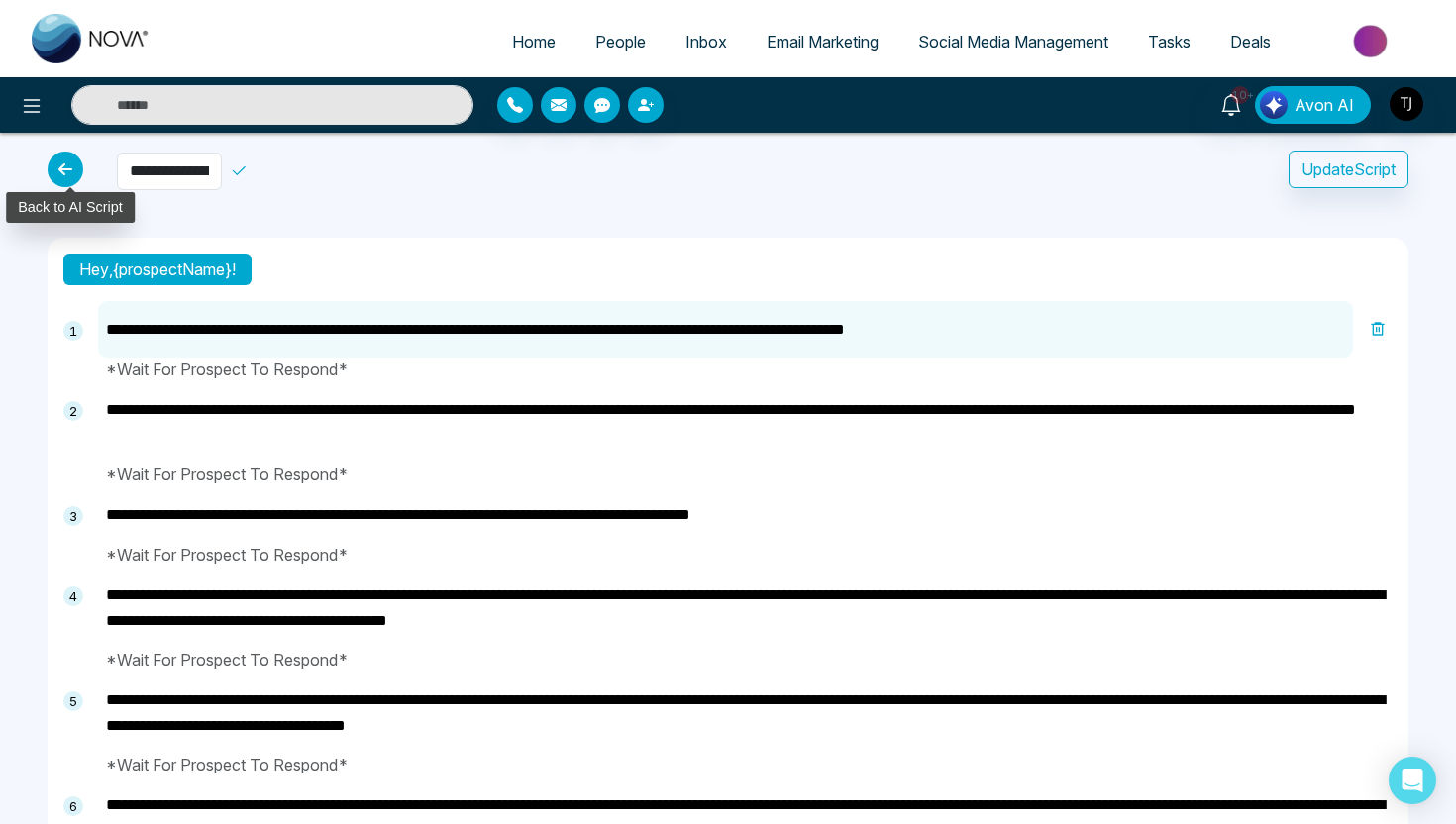 click at bounding box center [65, 169] 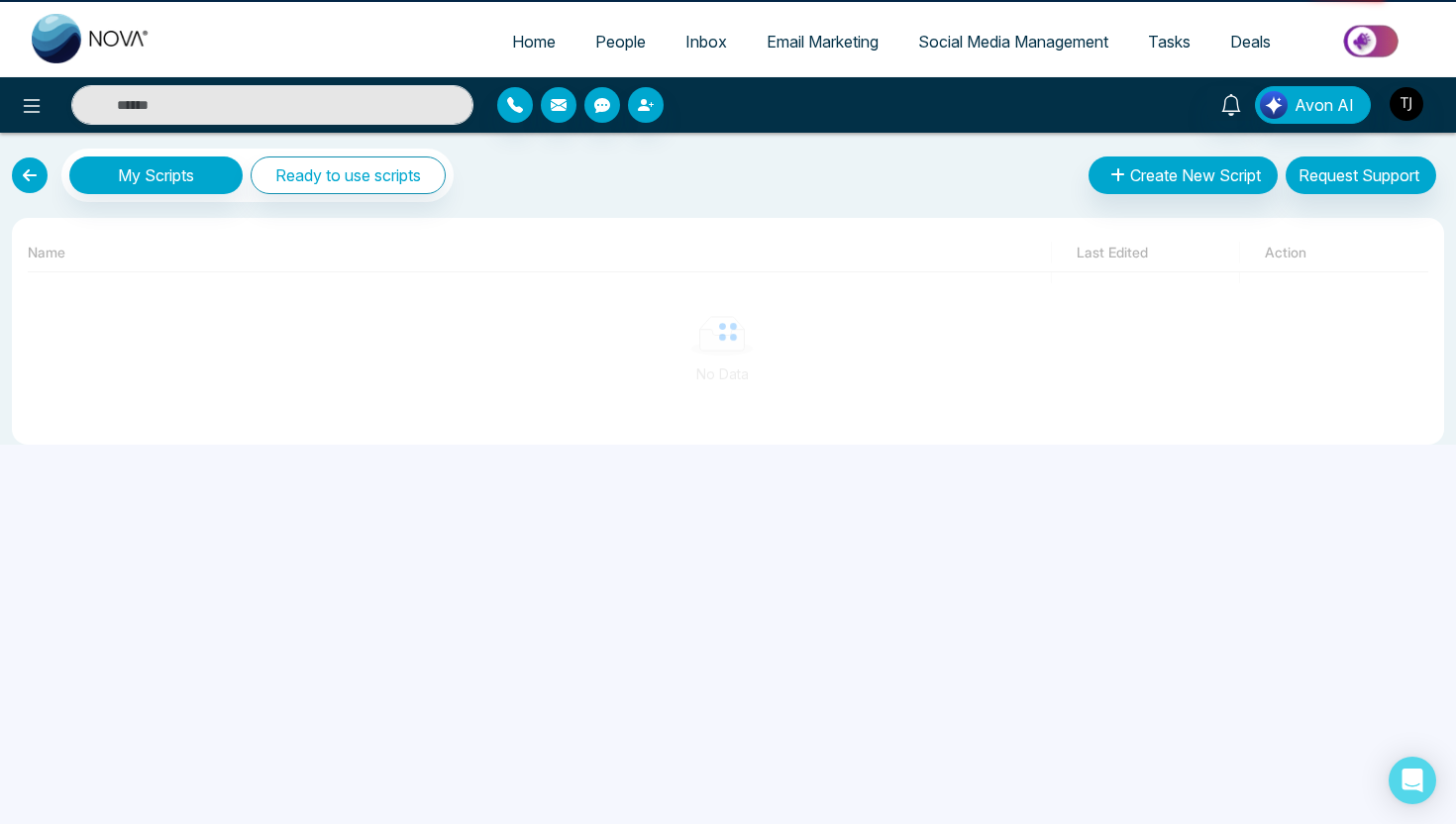 scroll, scrollTop: 0, scrollLeft: 0, axis: both 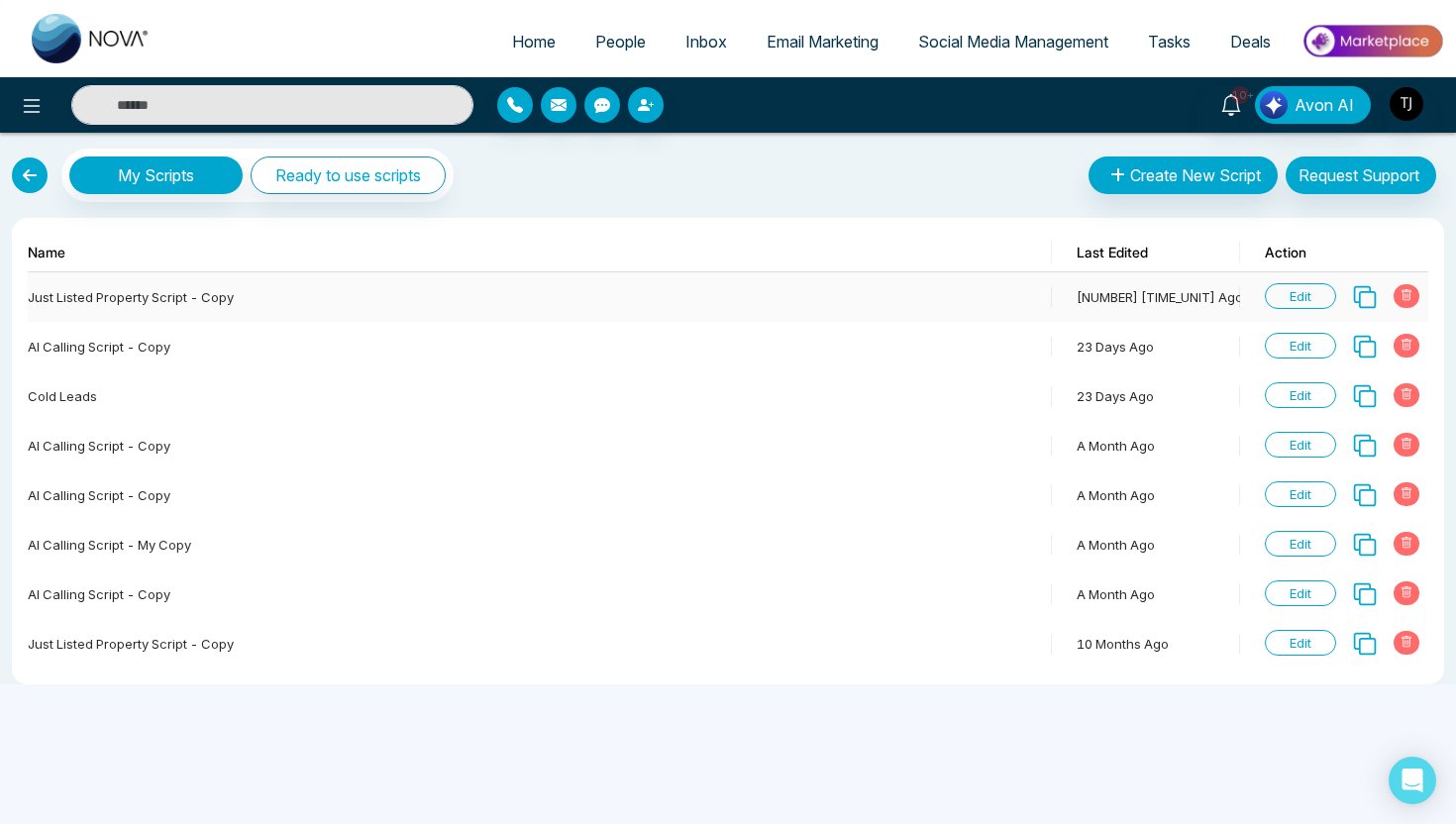 click on "Edit" at bounding box center (1300, 296) 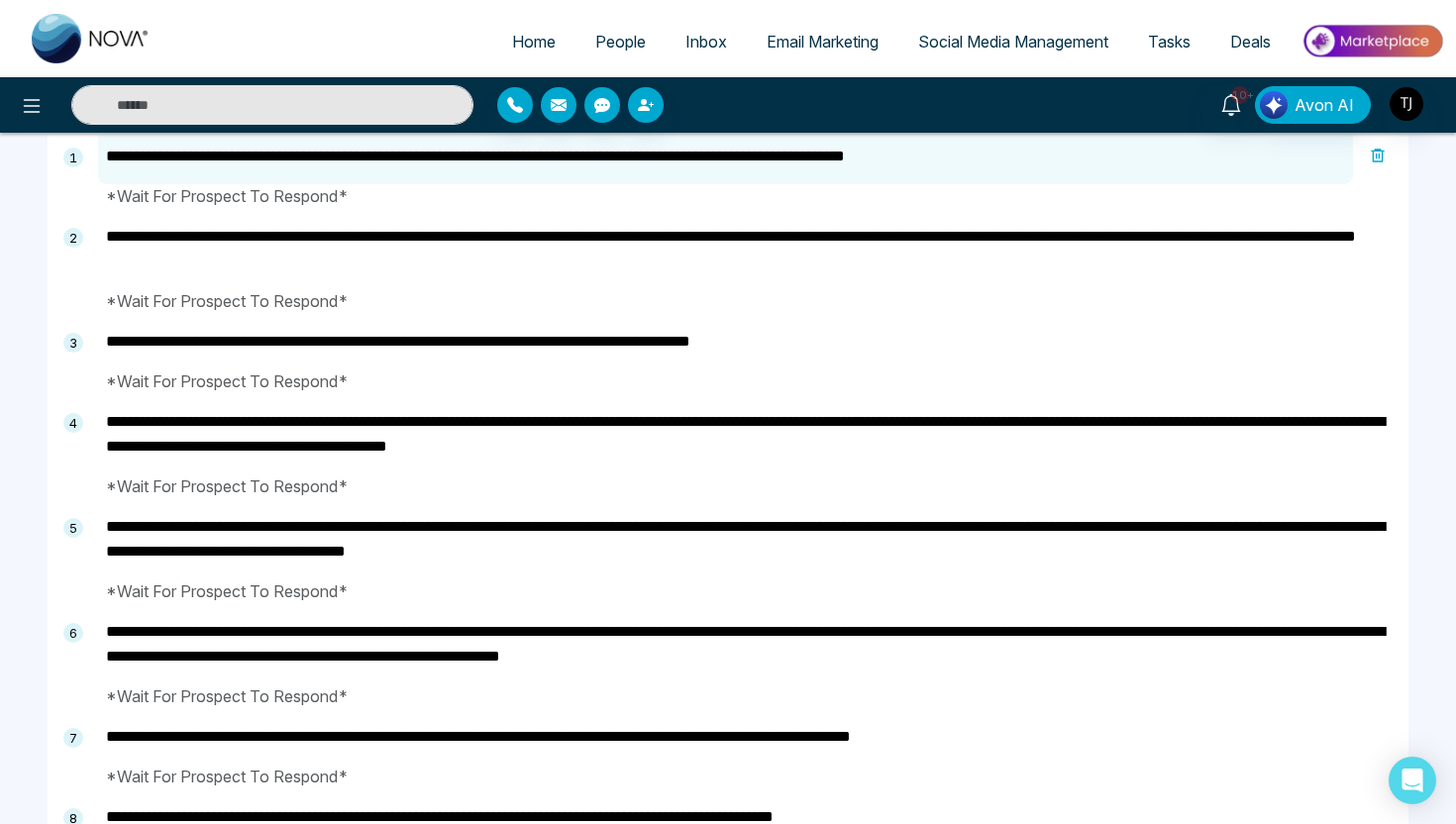 scroll, scrollTop: 202, scrollLeft: 0, axis: vertical 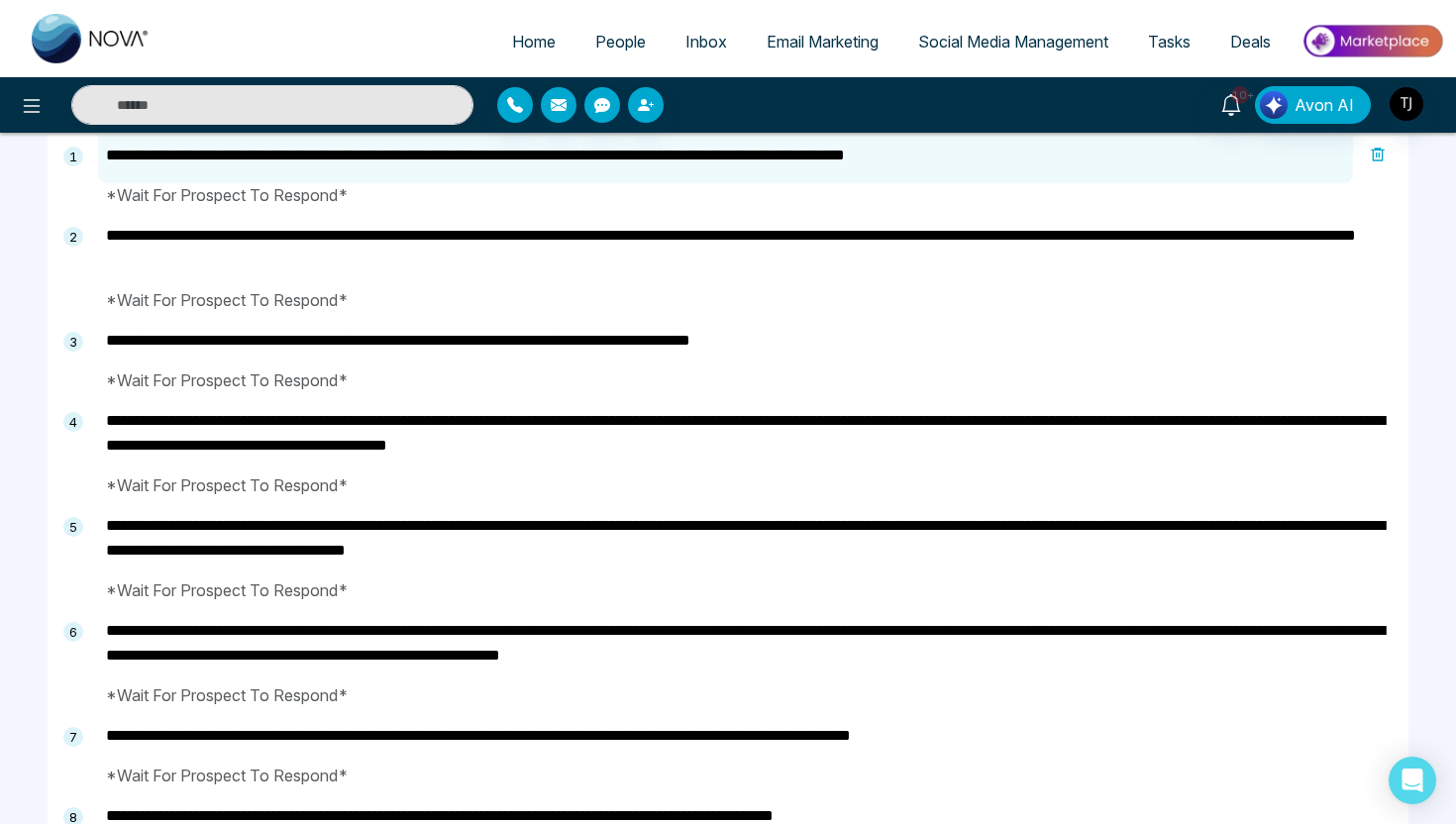 click on "**********" at bounding box center (725, 154) 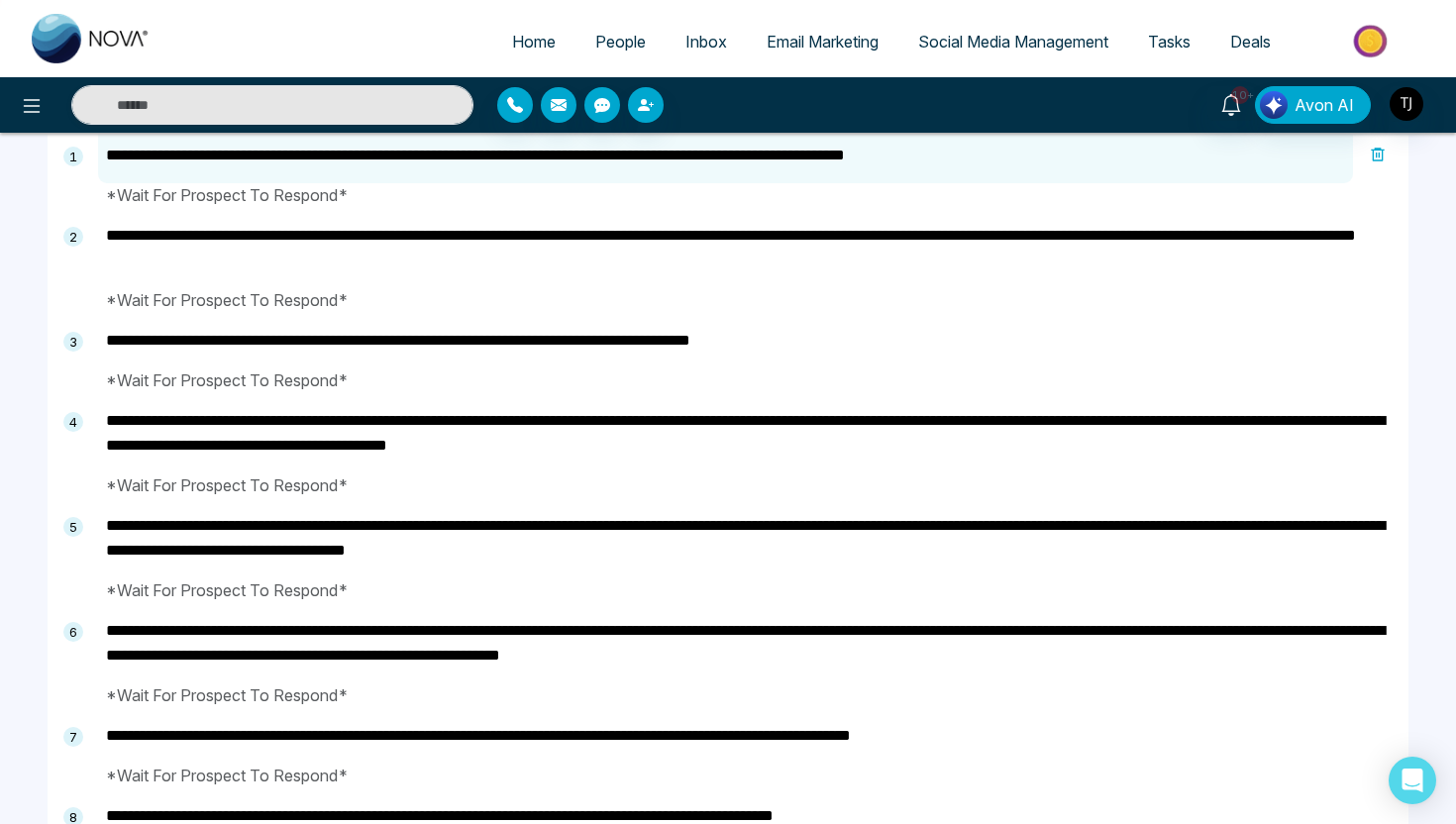 click on "**********" at bounding box center (745, 248) 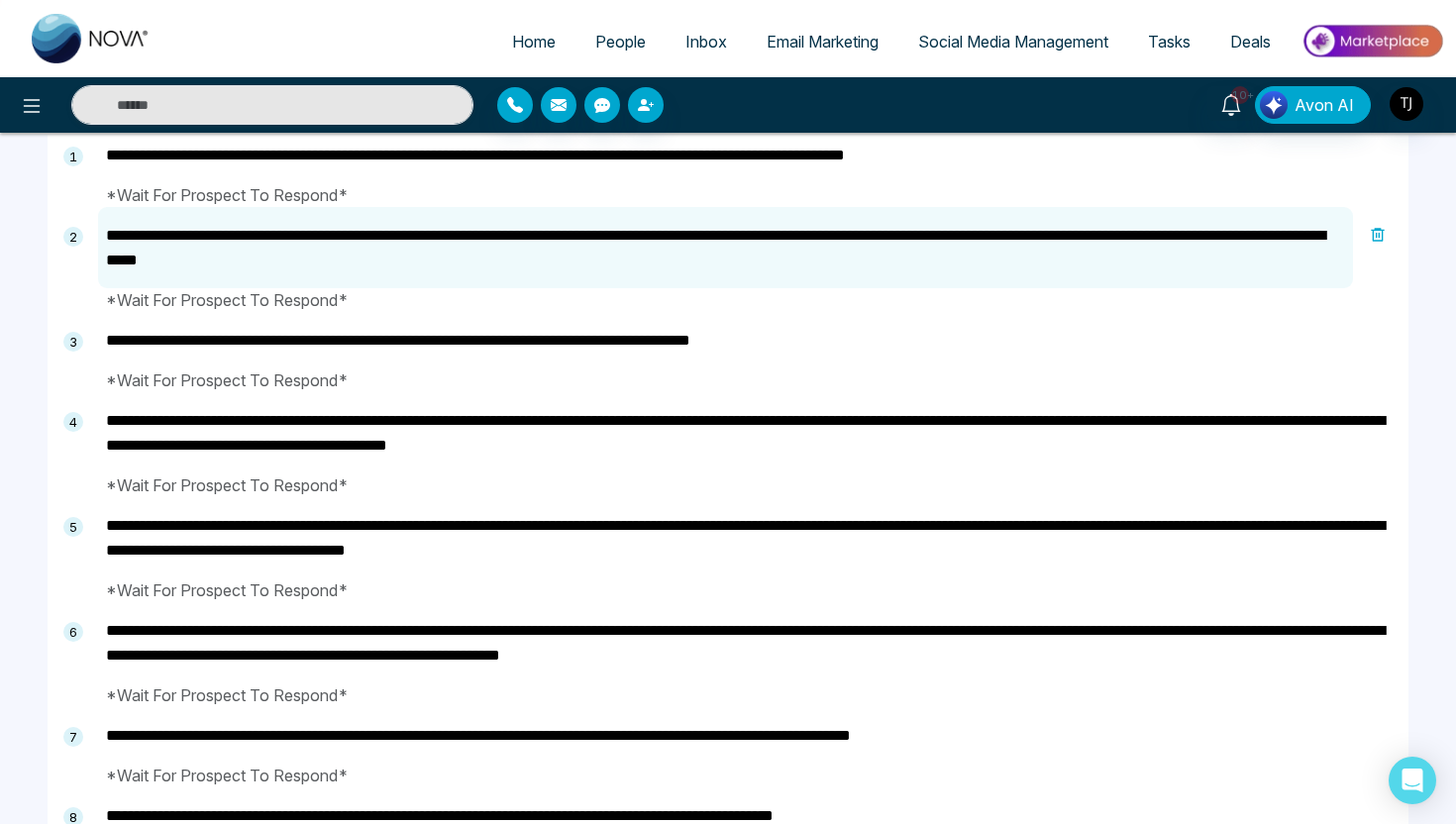 click on "**********" at bounding box center [745, 340] 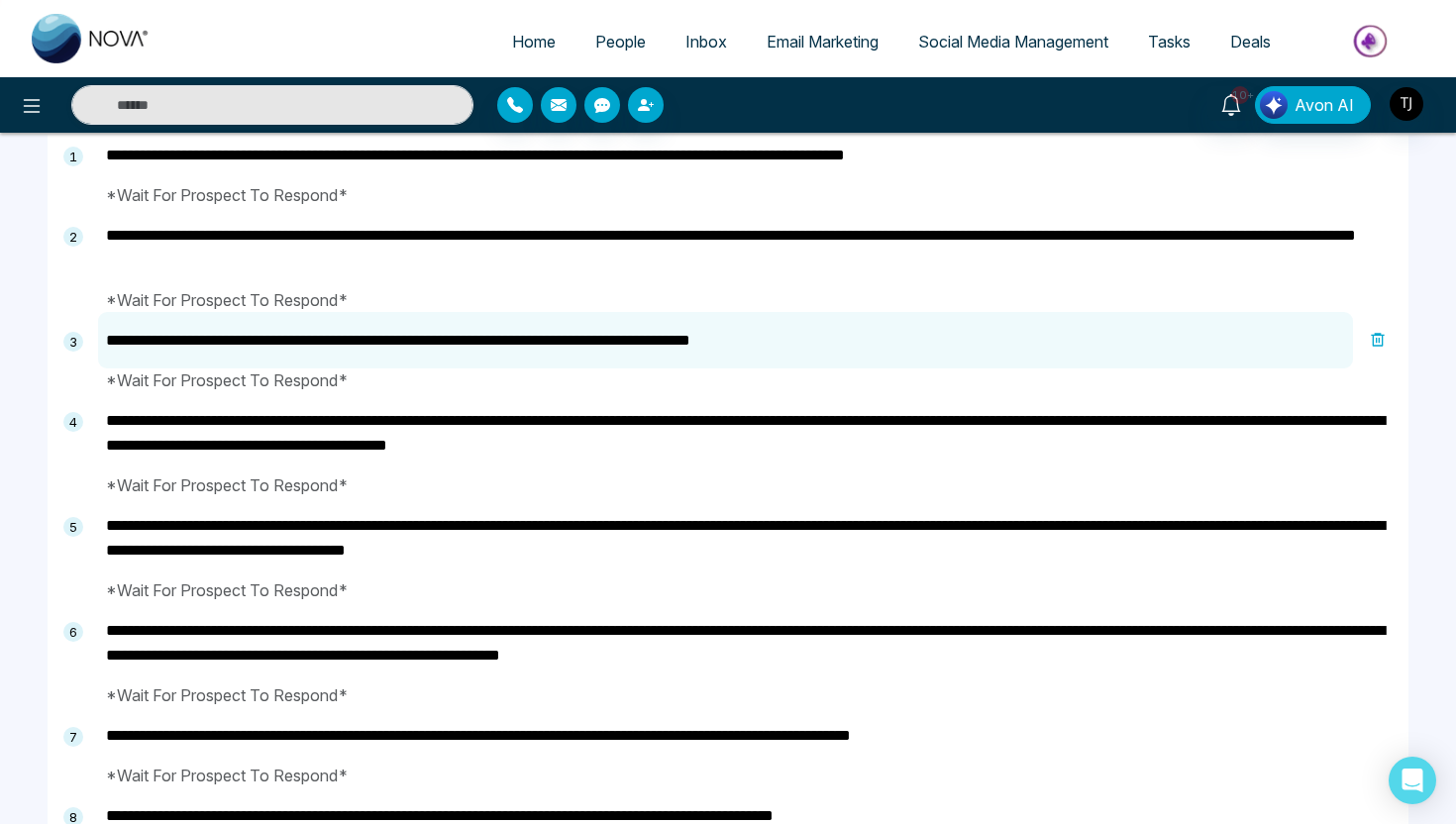 click on "**********" at bounding box center [745, 433] 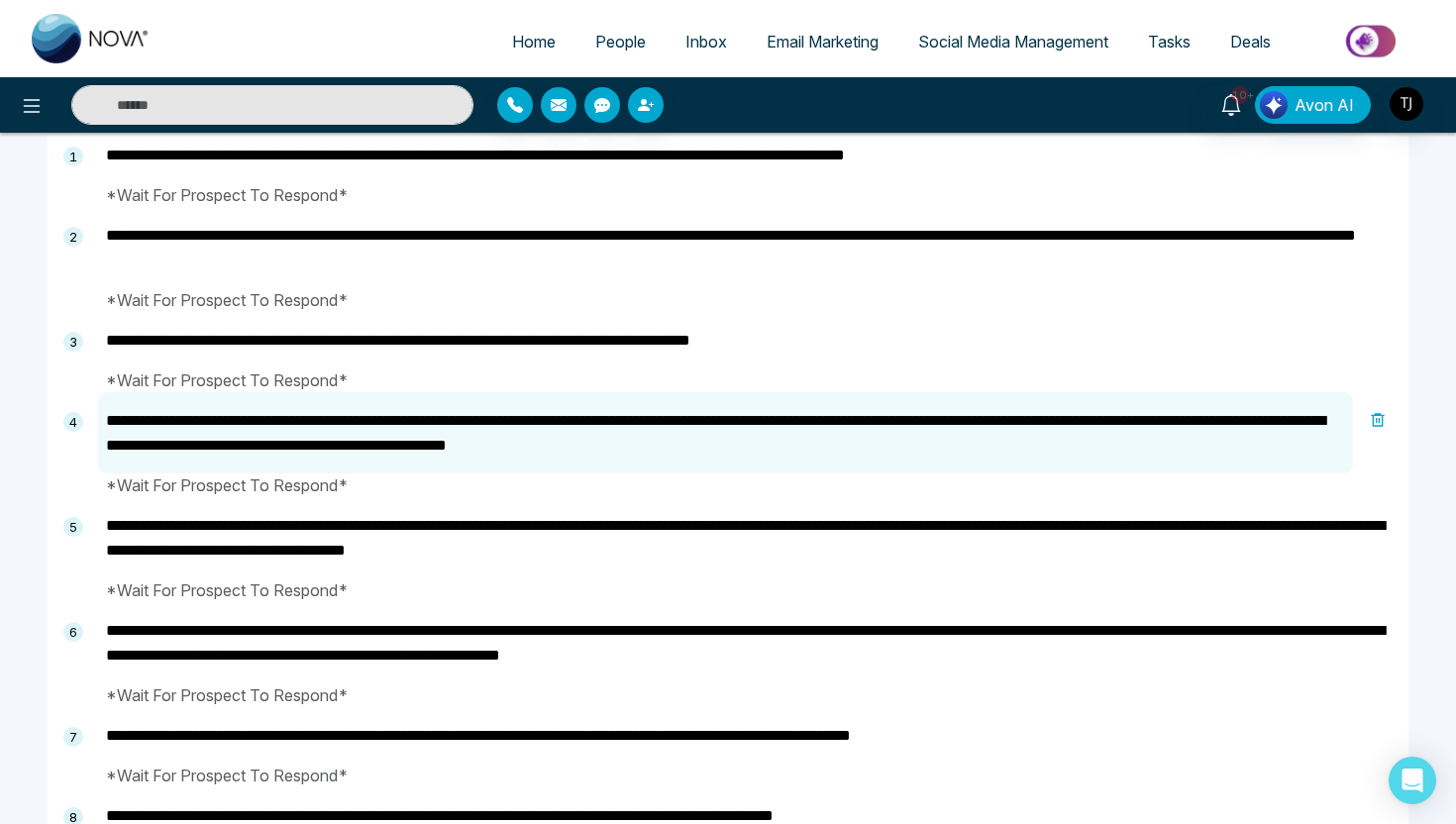 click on "**********" at bounding box center (745, 538) 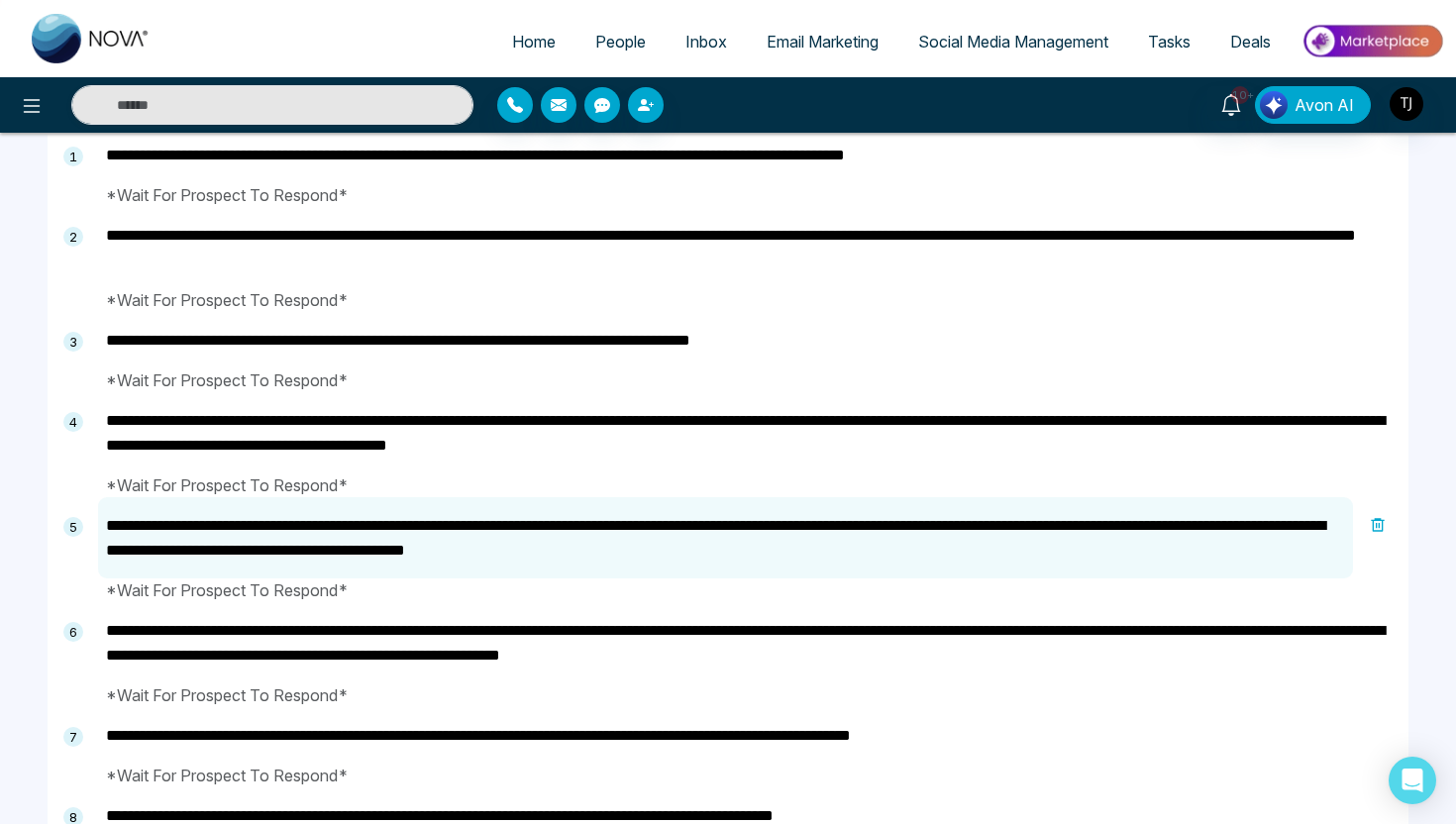 click on "**********" at bounding box center [745, 643] 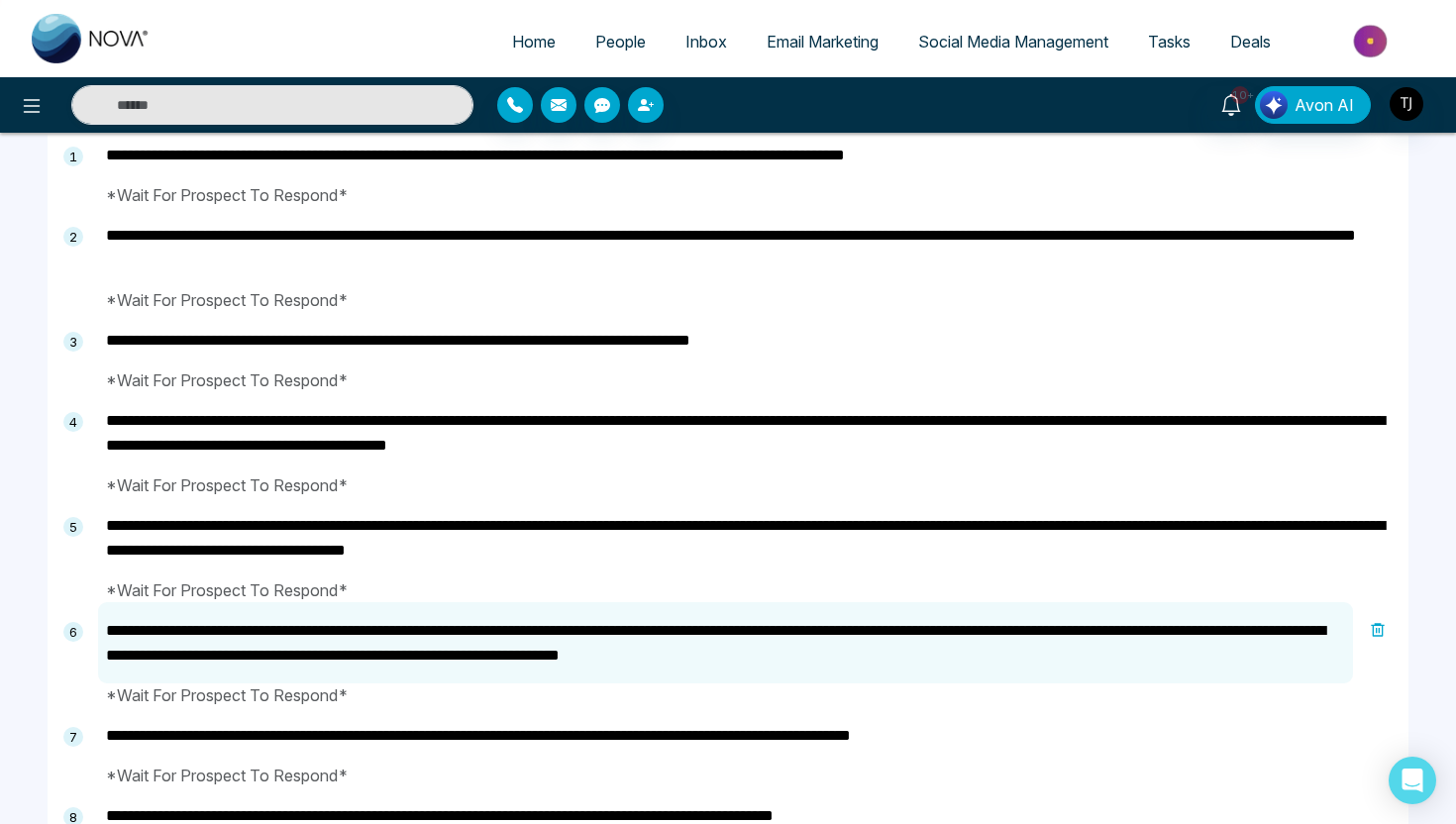 scroll, scrollTop: 285, scrollLeft: 0, axis: vertical 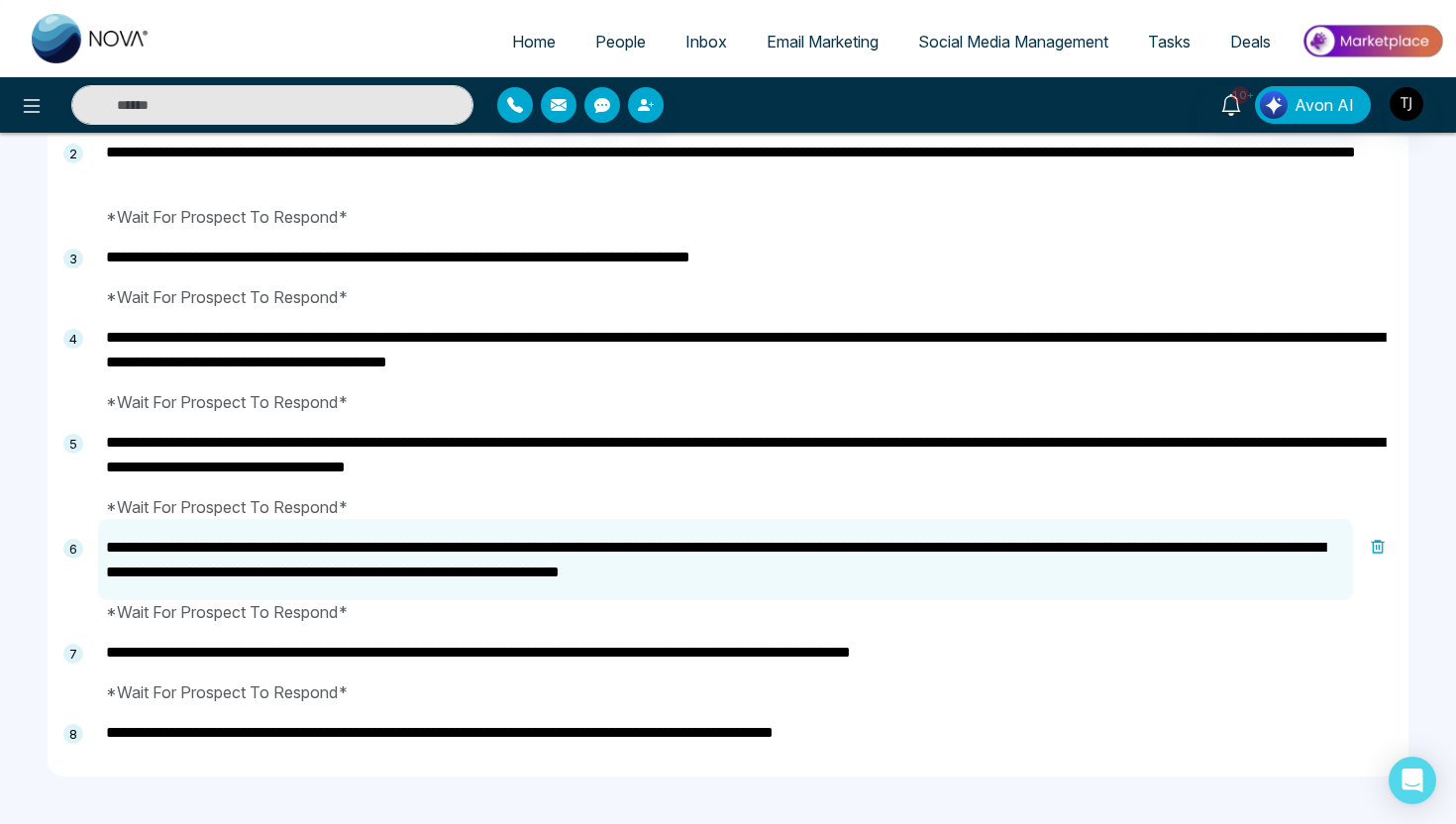 click on "**********" at bounding box center (745, 652) 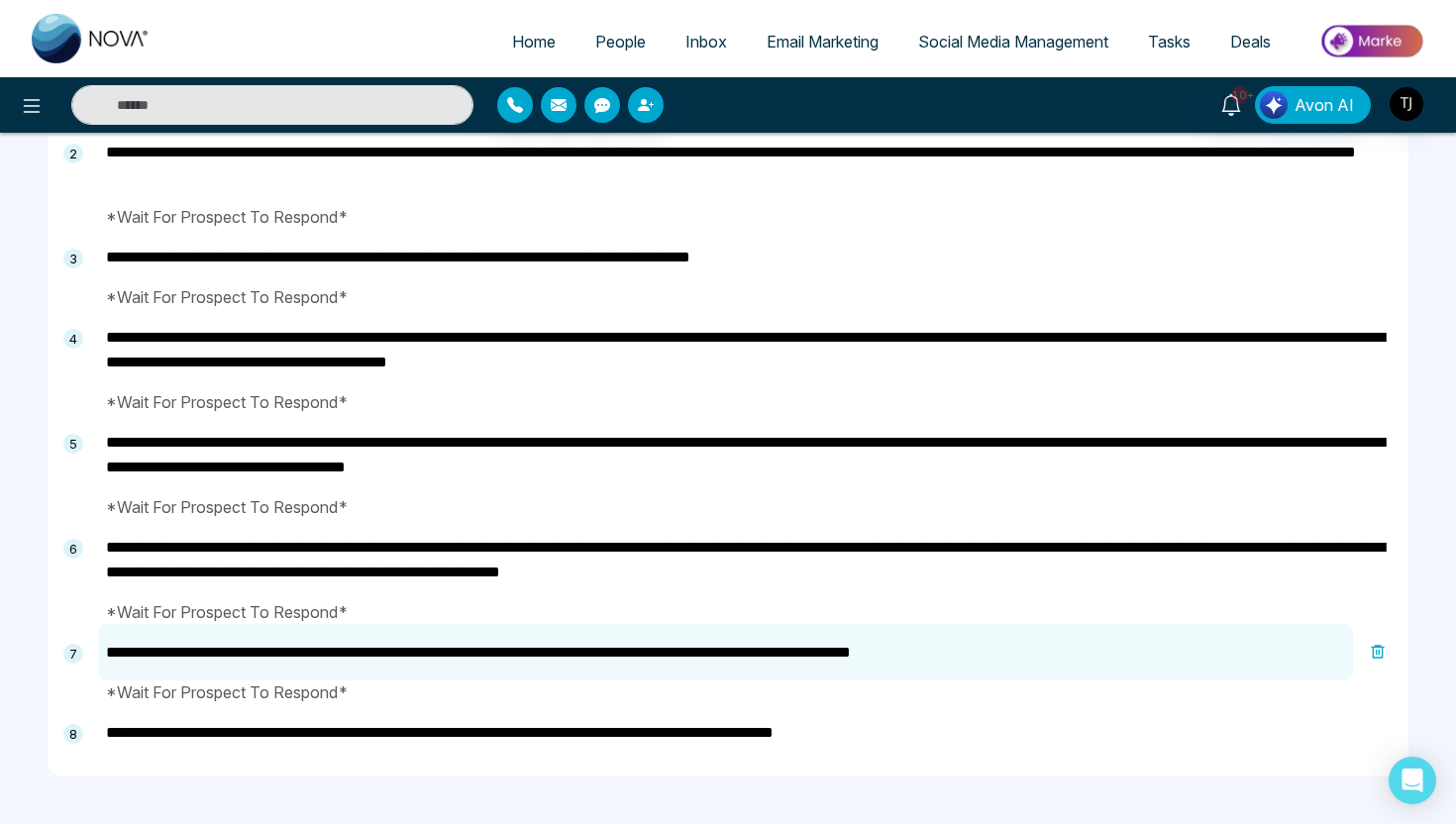 click on "**********" at bounding box center (745, 732) 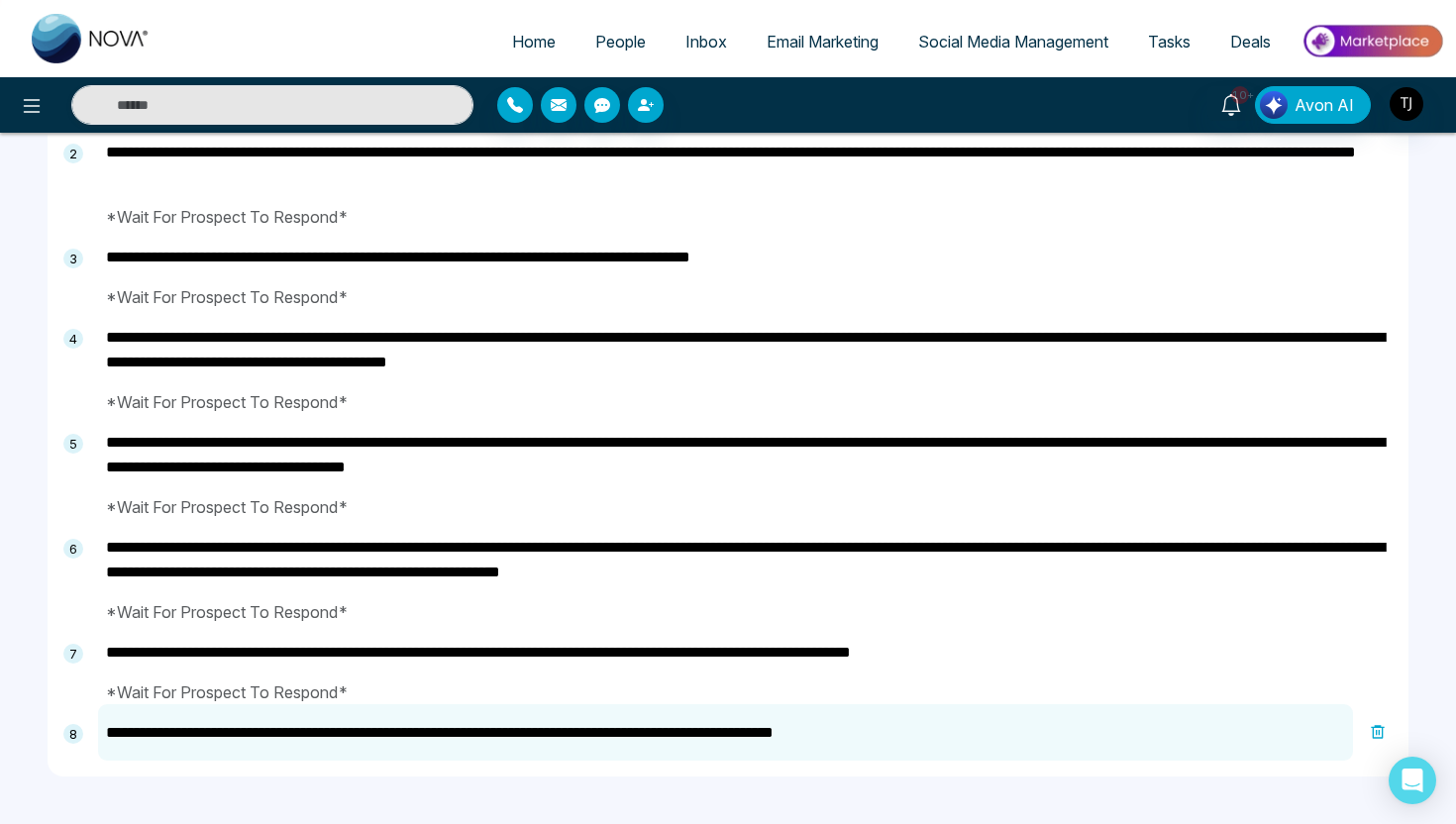 type on "**********" 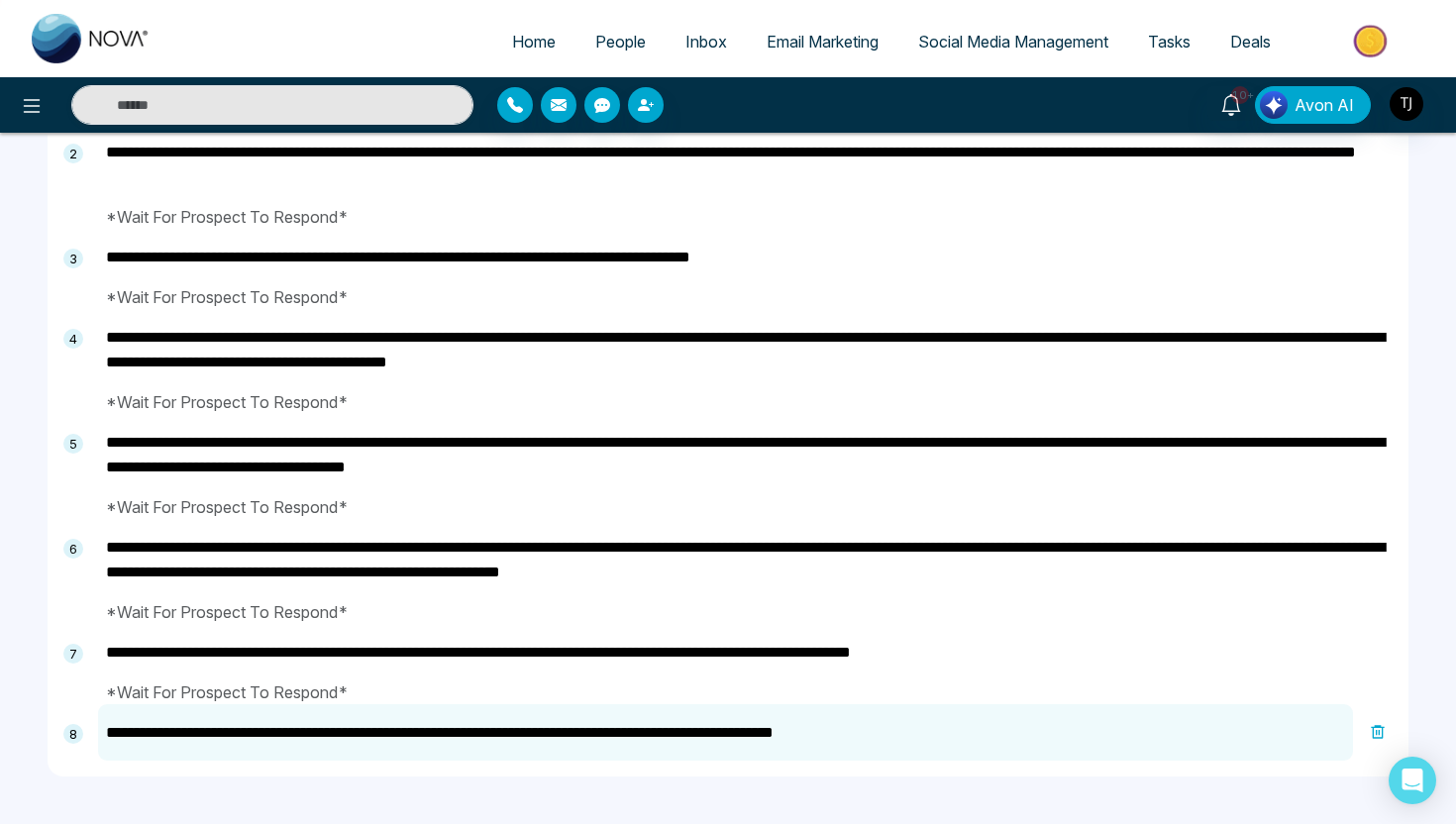 scroll, scrollTop: 0, scrollLeft: 0, axis: both 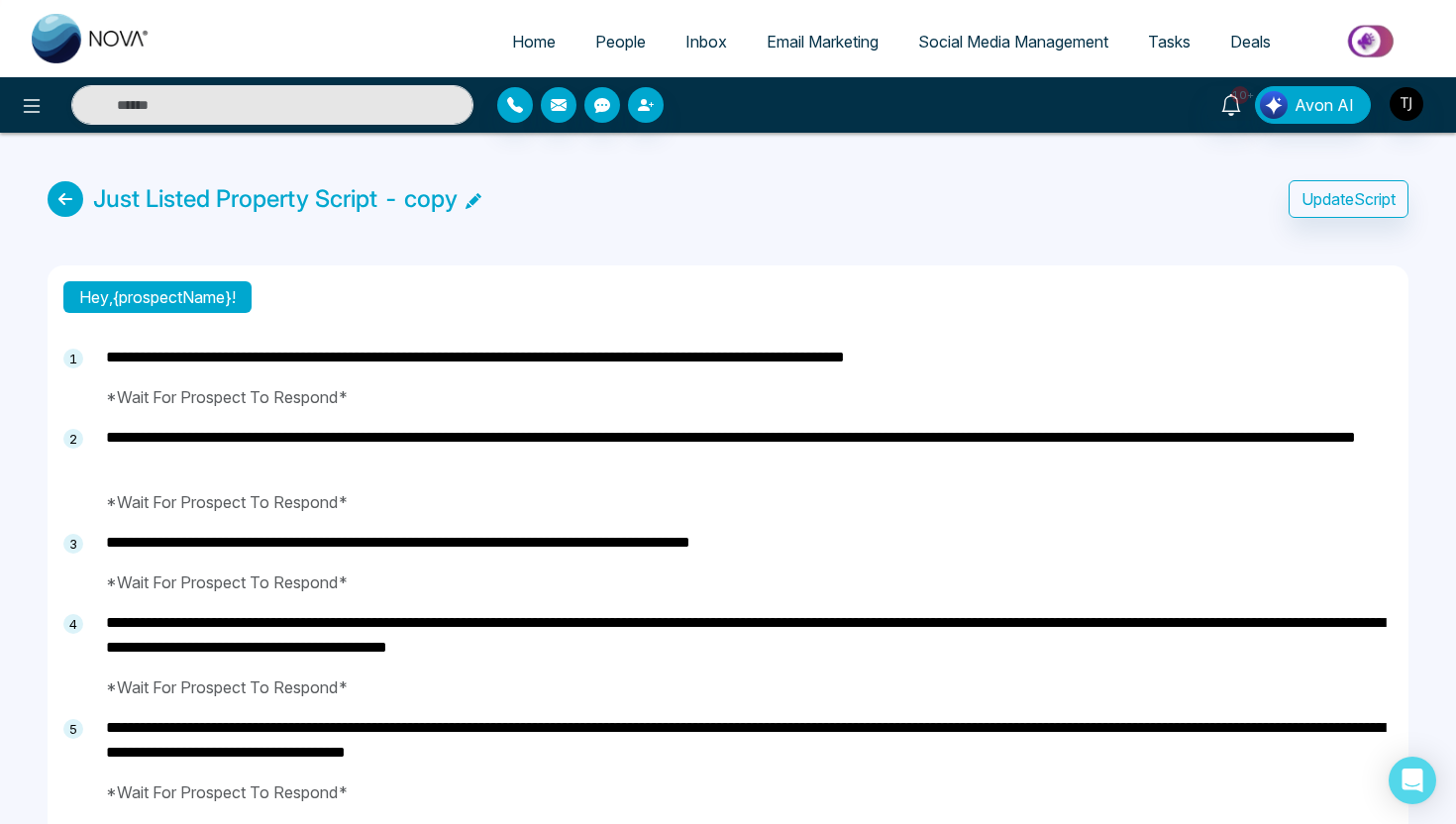 click on "**********" at bounding box center (728, 621) 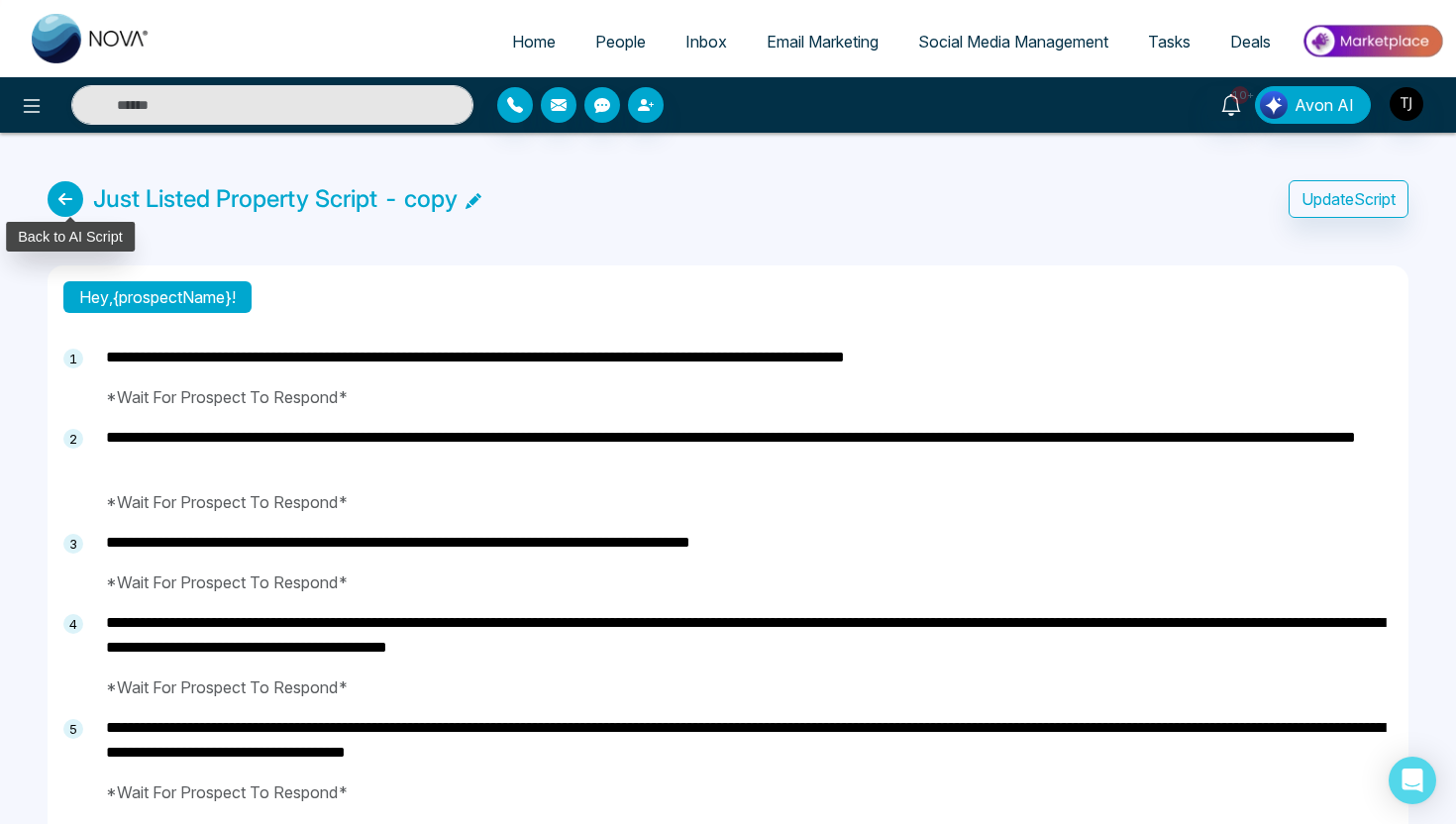 click at bounding box center (65, 199) 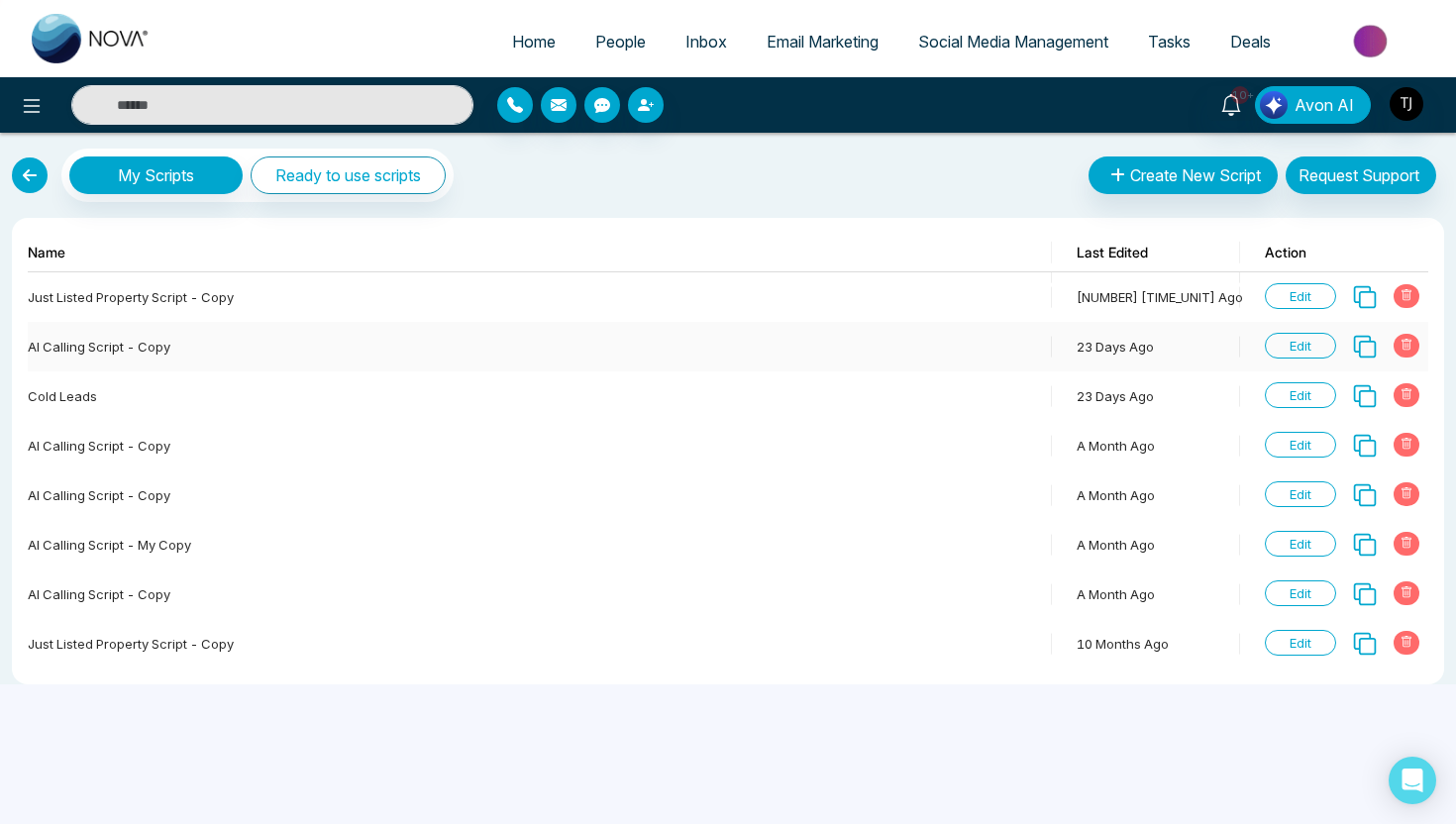 click on "Edit" at bounding box center [1300, 346] 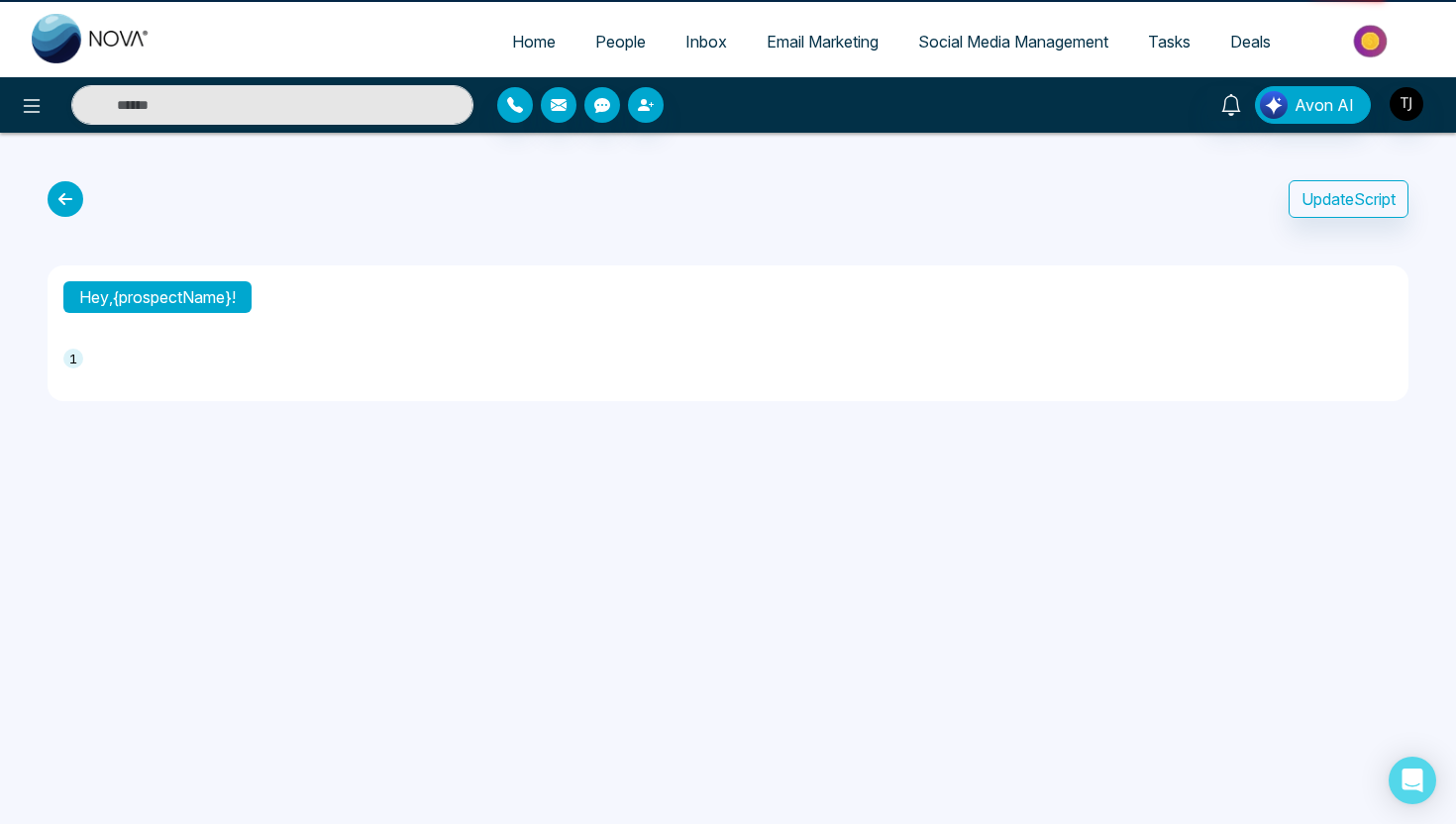 type on "**********" 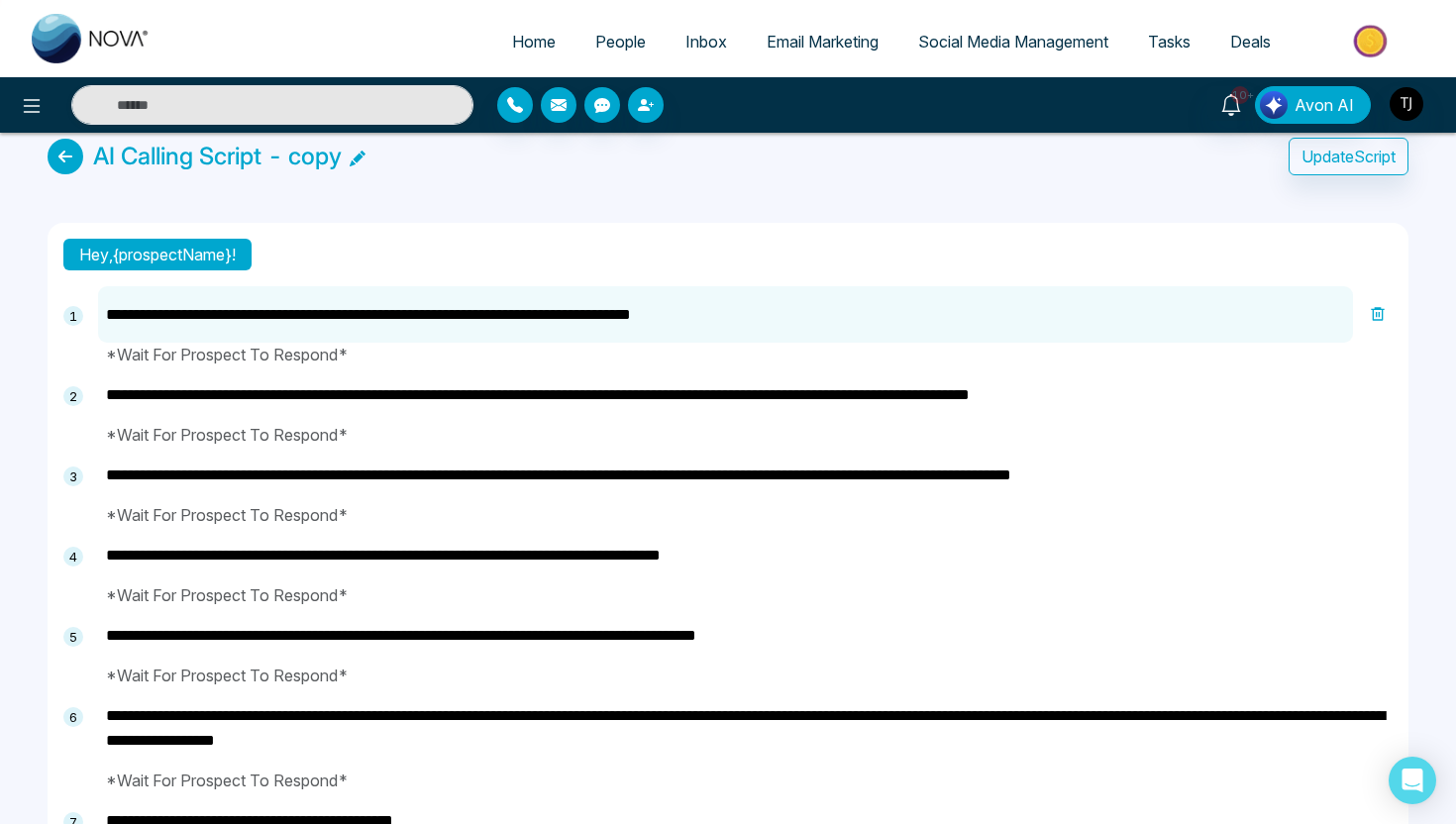 scroll, scrollTop: 0, scrollLeft: 0, axis: both 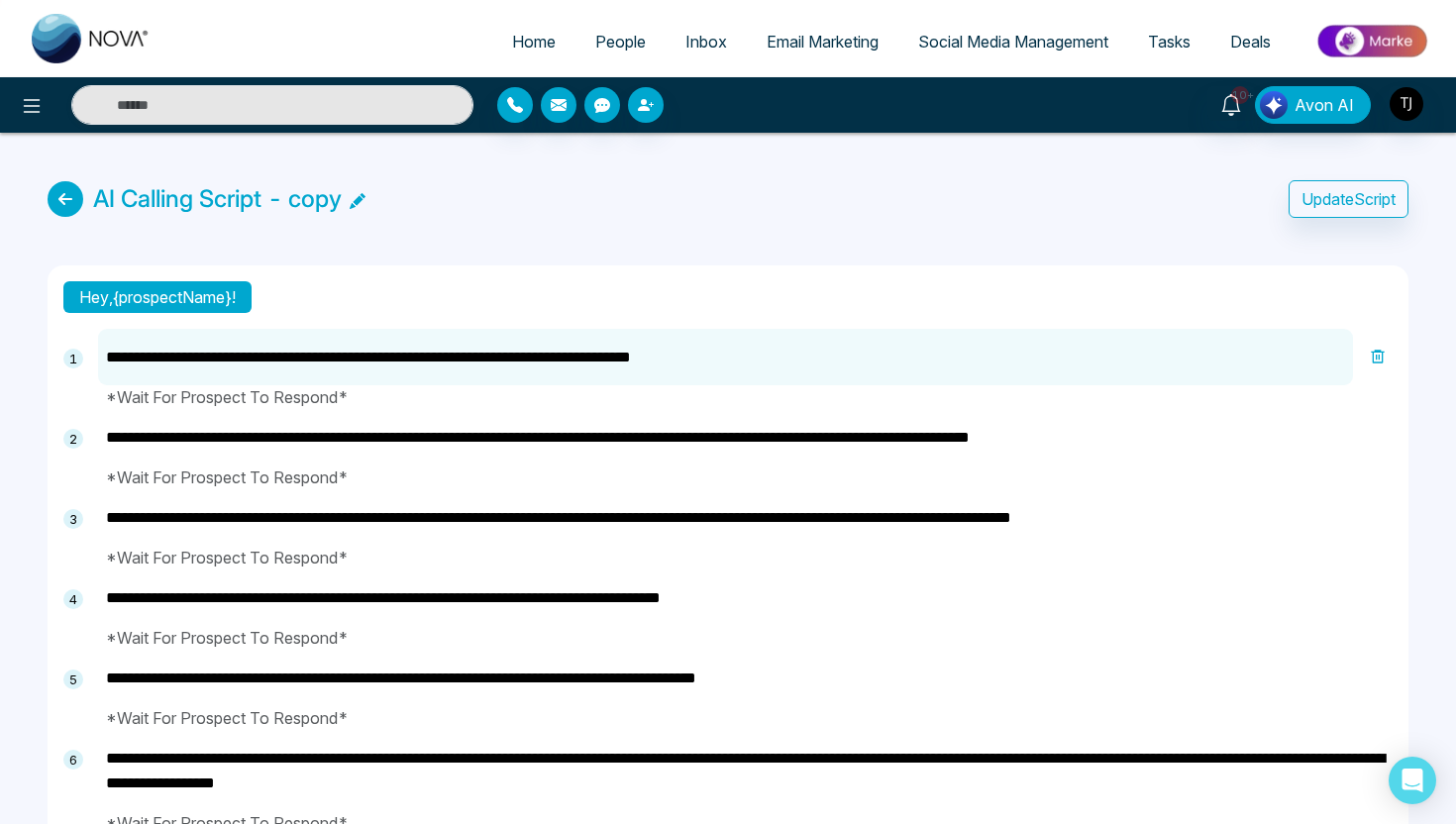 click on "**********" at bounding box center (728, 676) 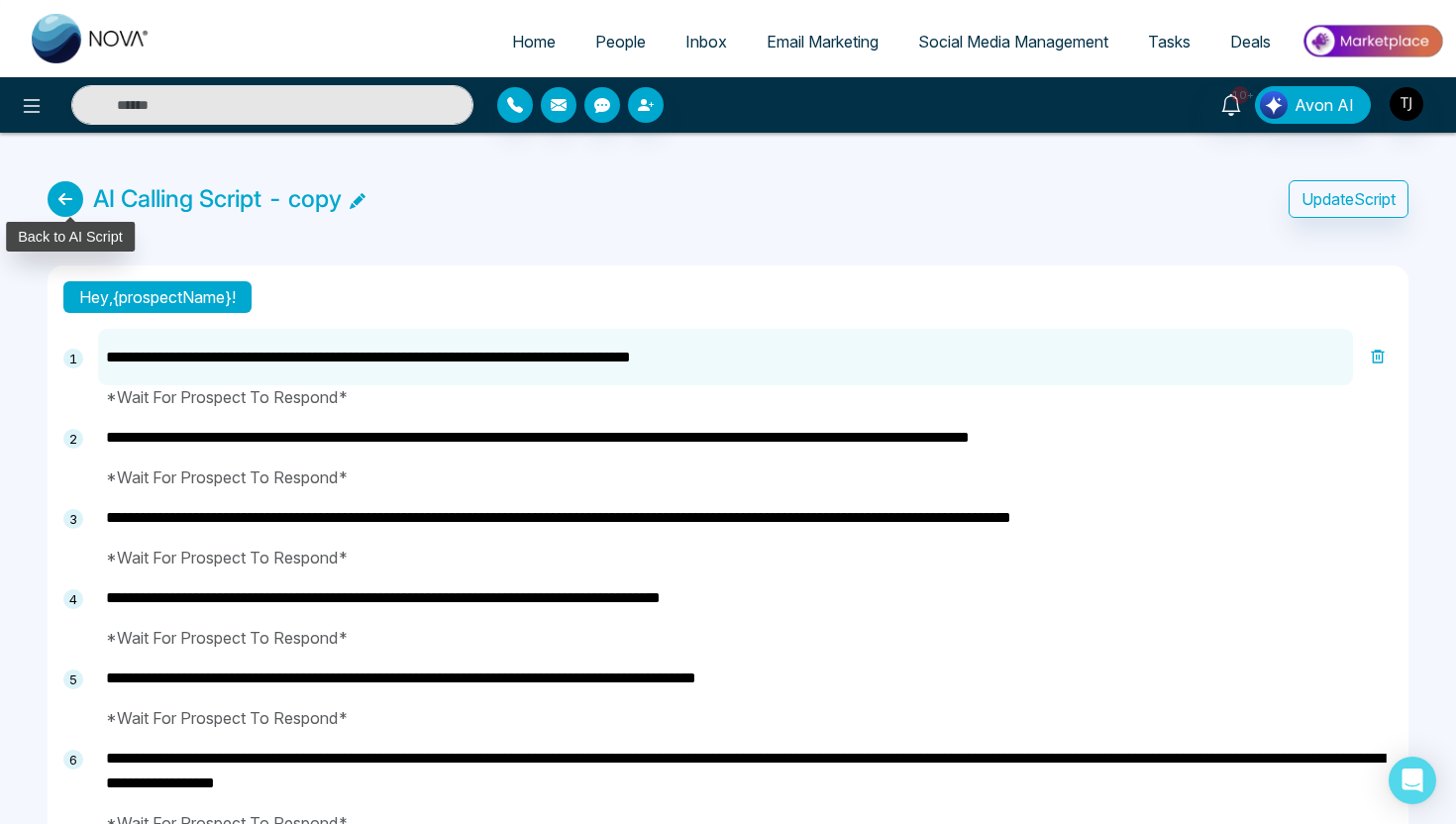 click at bounding box center (65, 199) 